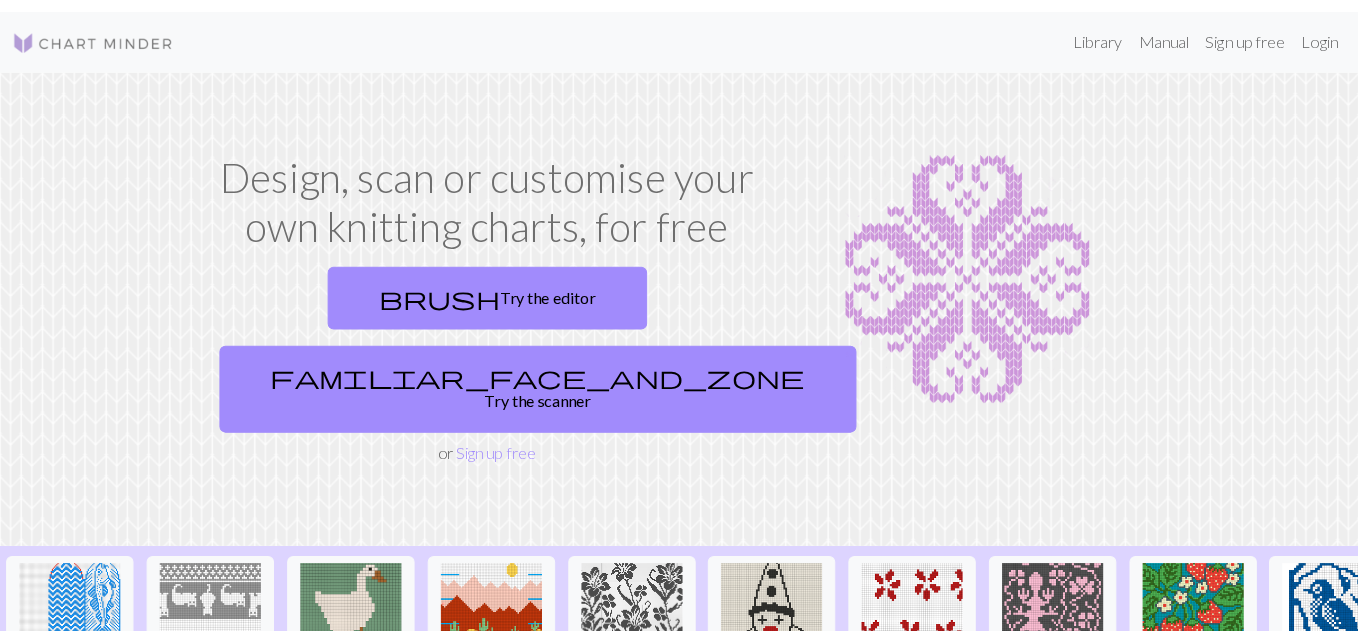 scroll, scrollTop: 0, scrollLeft: 0, axis: both 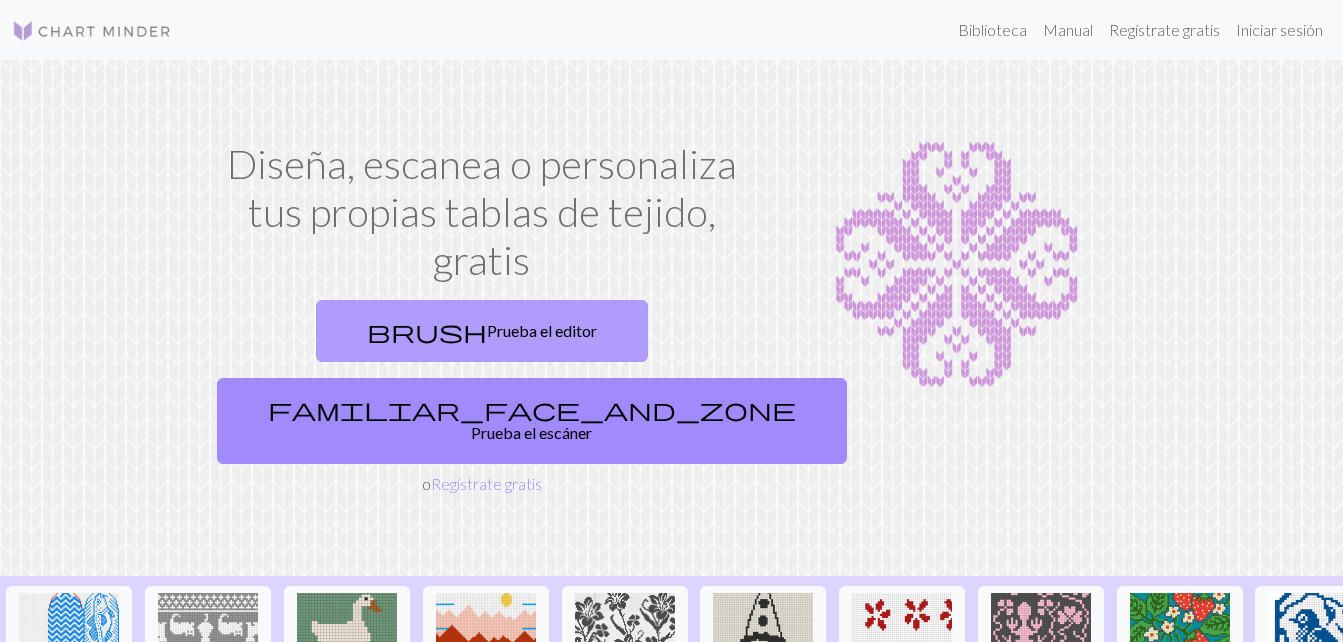 click on "Prueba el editor" at bounding box center (542, 330) 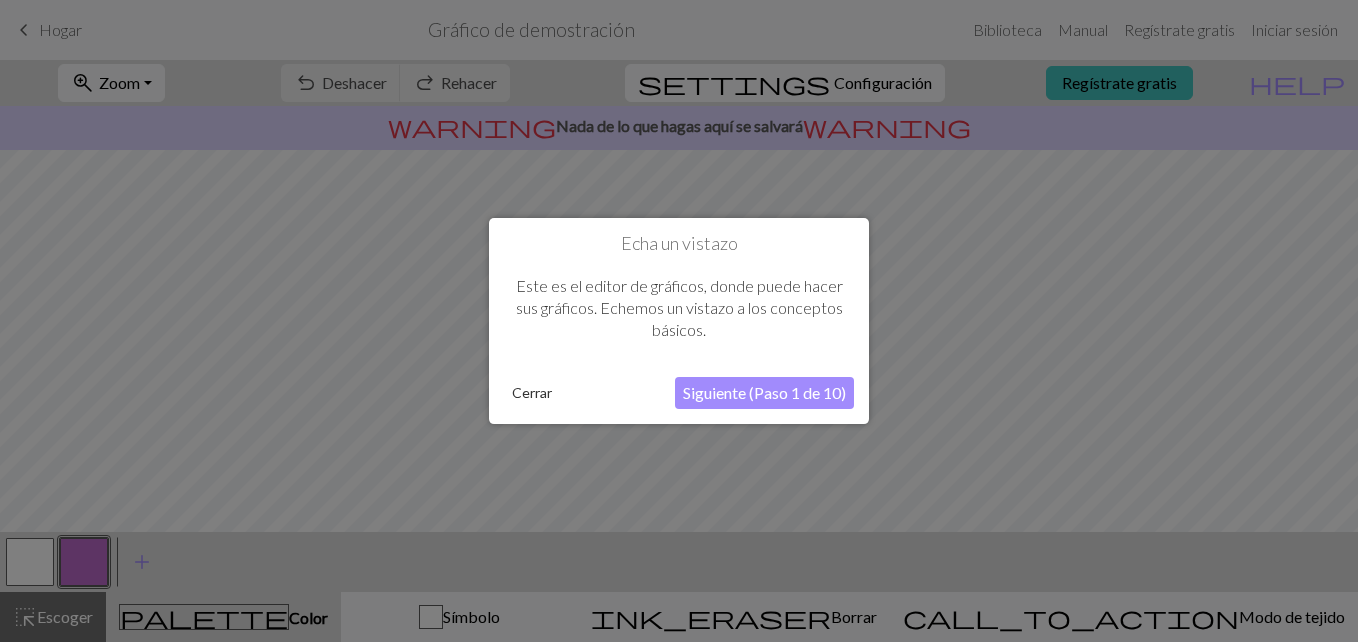 click on "Siguiente (Paso 1 de 10)" at bounding box center [764, 393] 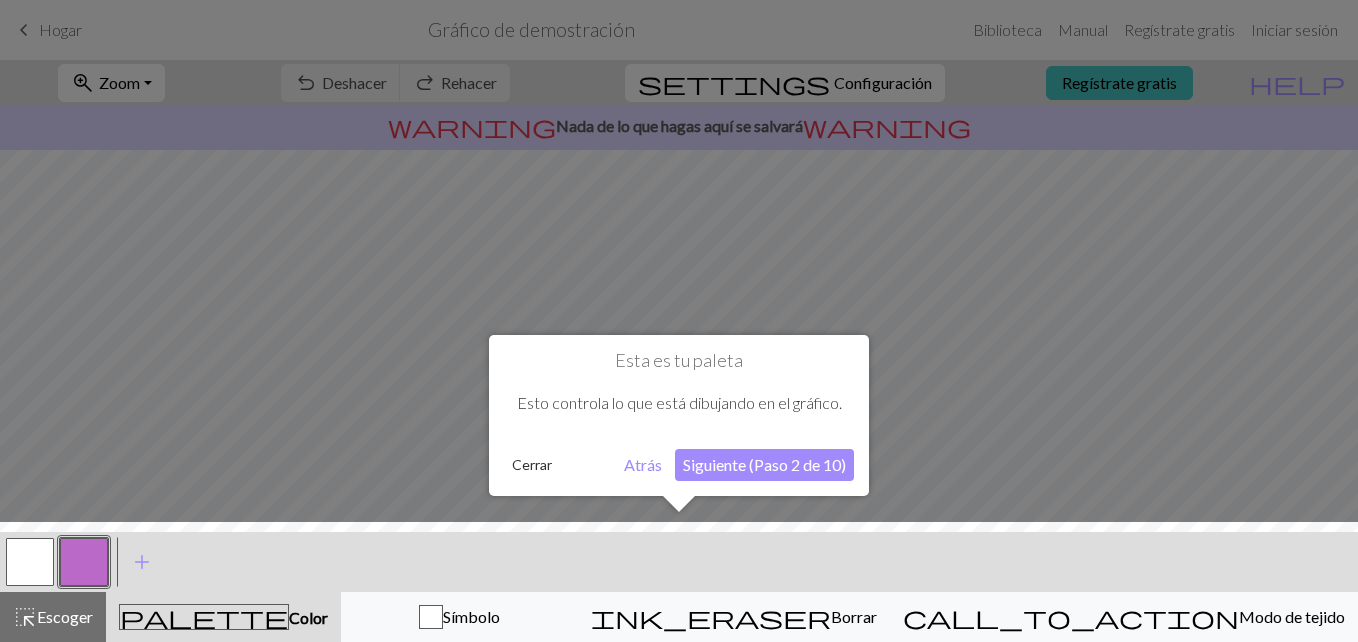 click on "Siguiente (Paso 2 de 10)" at bounding box center (764, 465) 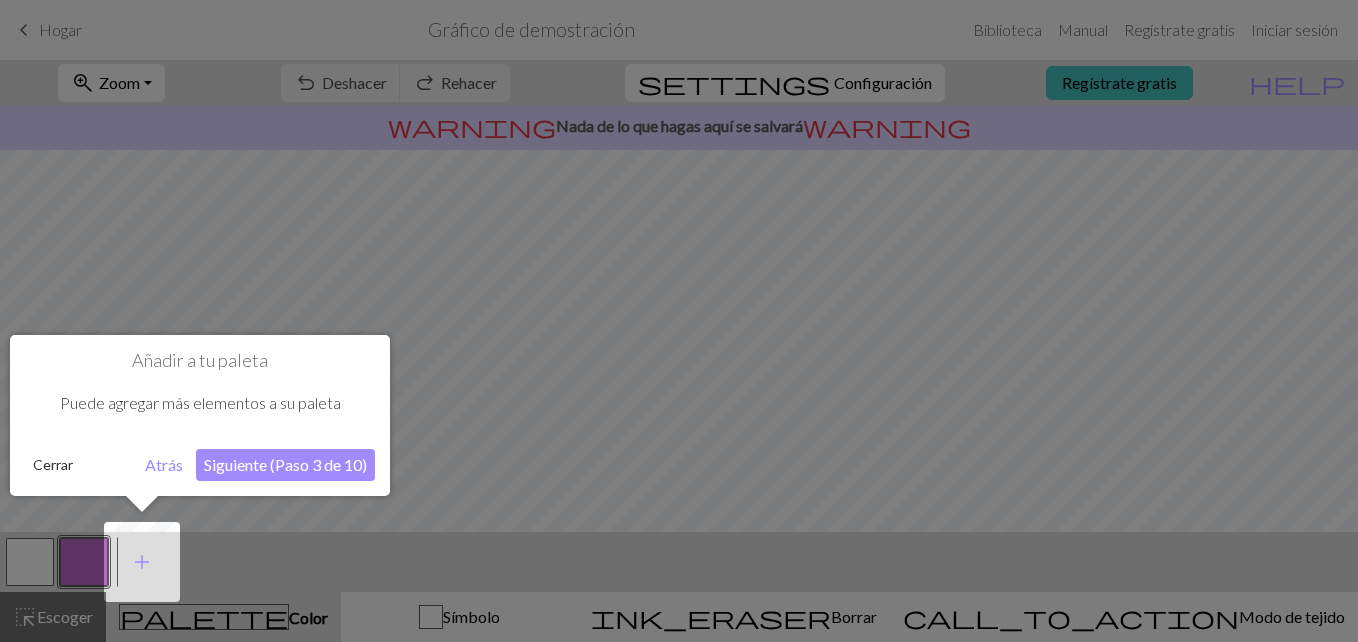 click on "Siguiente (Paso 3 de 10)" at bounding box center (285, 465) 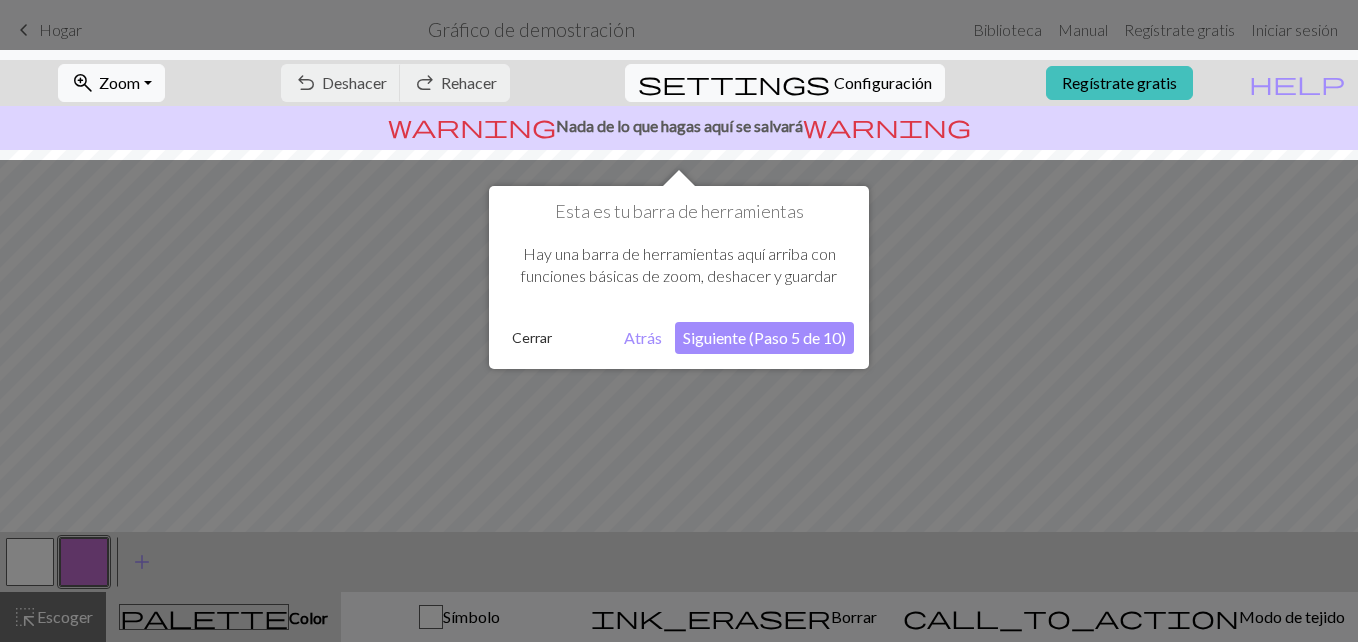 click on "Siguiente (Paso 5 de 10)" at bounding box center [764, 338] 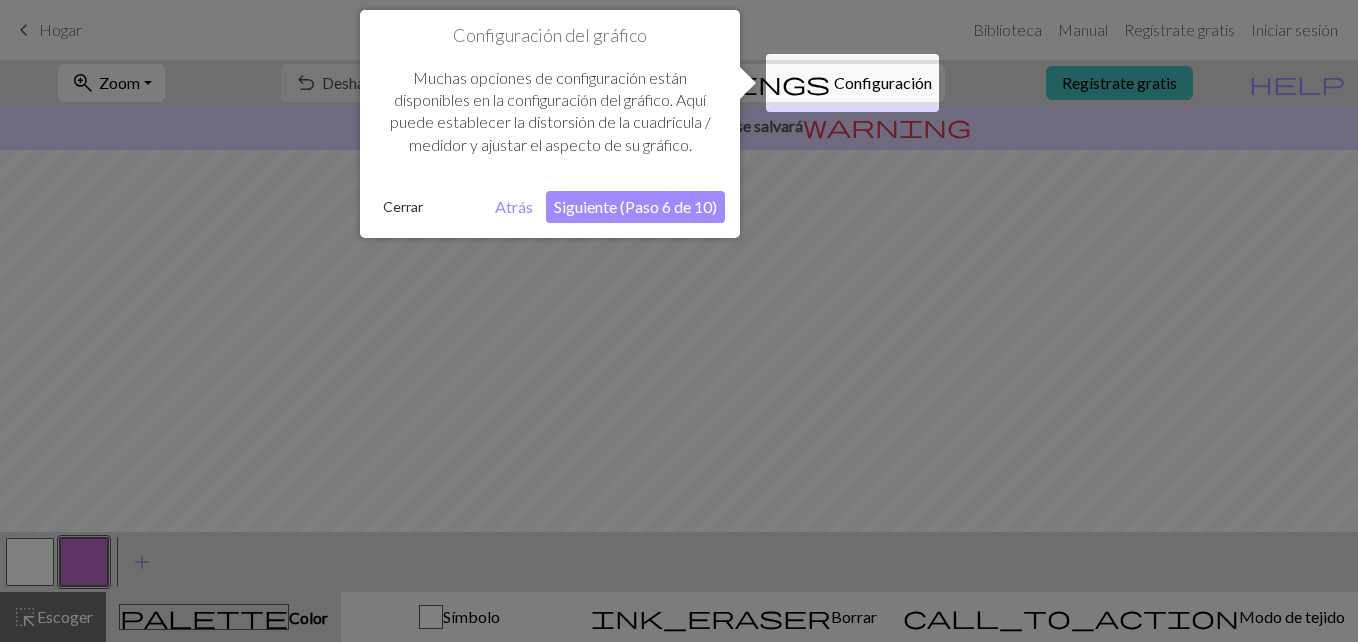 click on "Siguiente (Paso 6 de 10)" at bounding box center [635, 207] 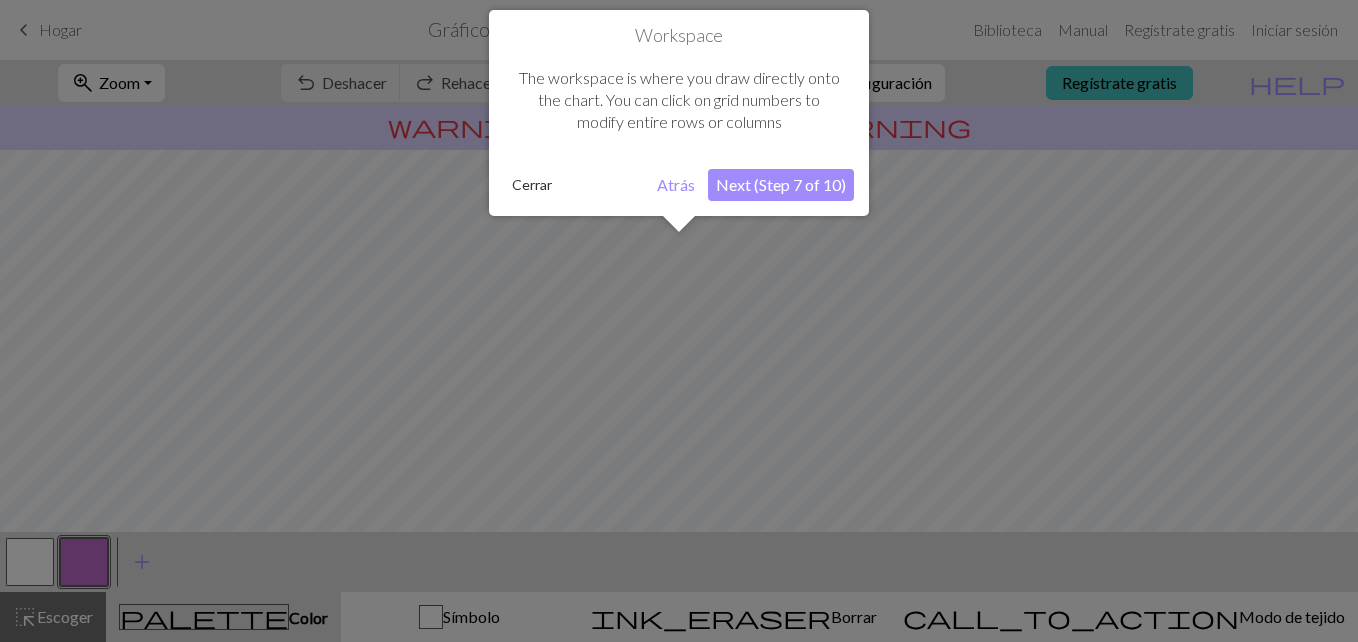 scroll, scrollTop: 120, scrollLeft: 0, axis: vertical 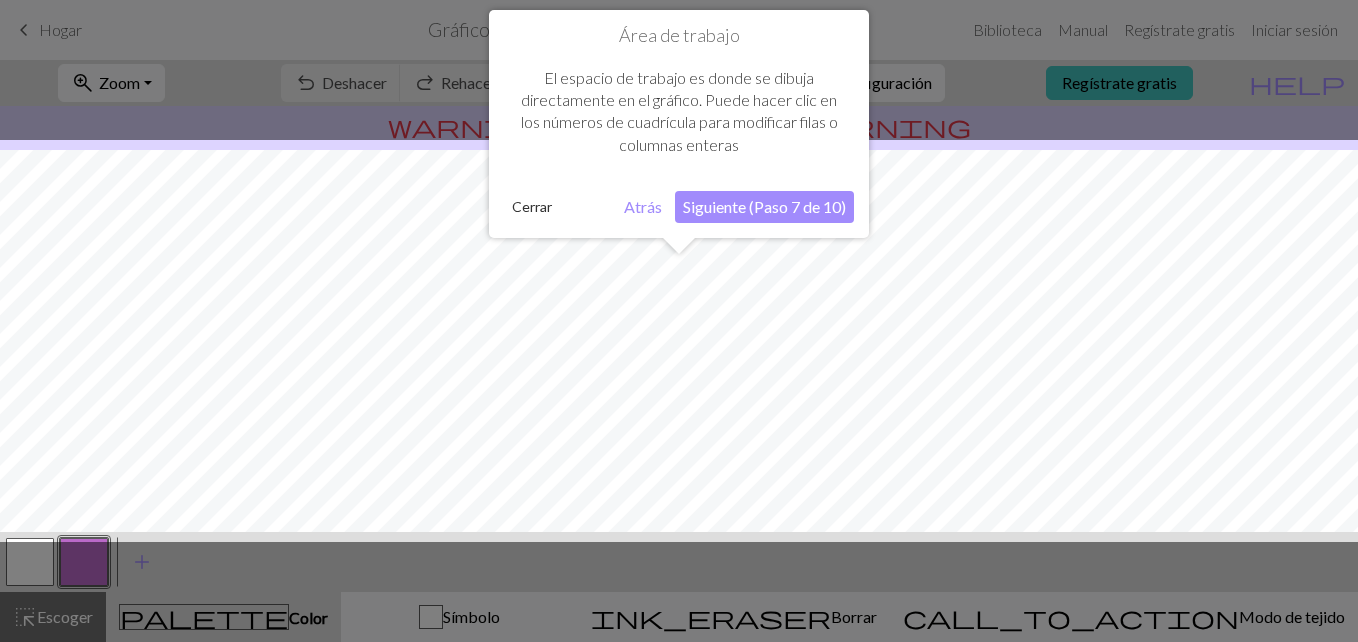 click on "Siguiente (Paso 7 de 10)" at bounding box center [764, 207] 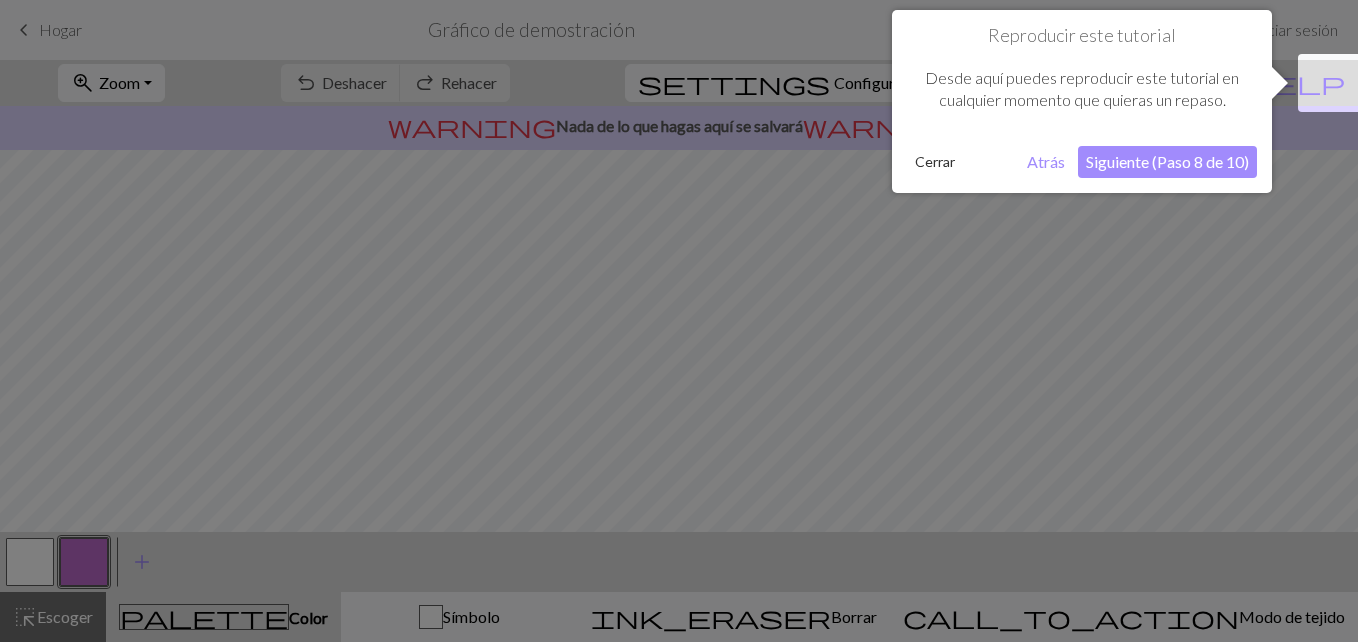 click on "Siguiente (Paso 8 de 10)" at bounding box center (1167, 162) 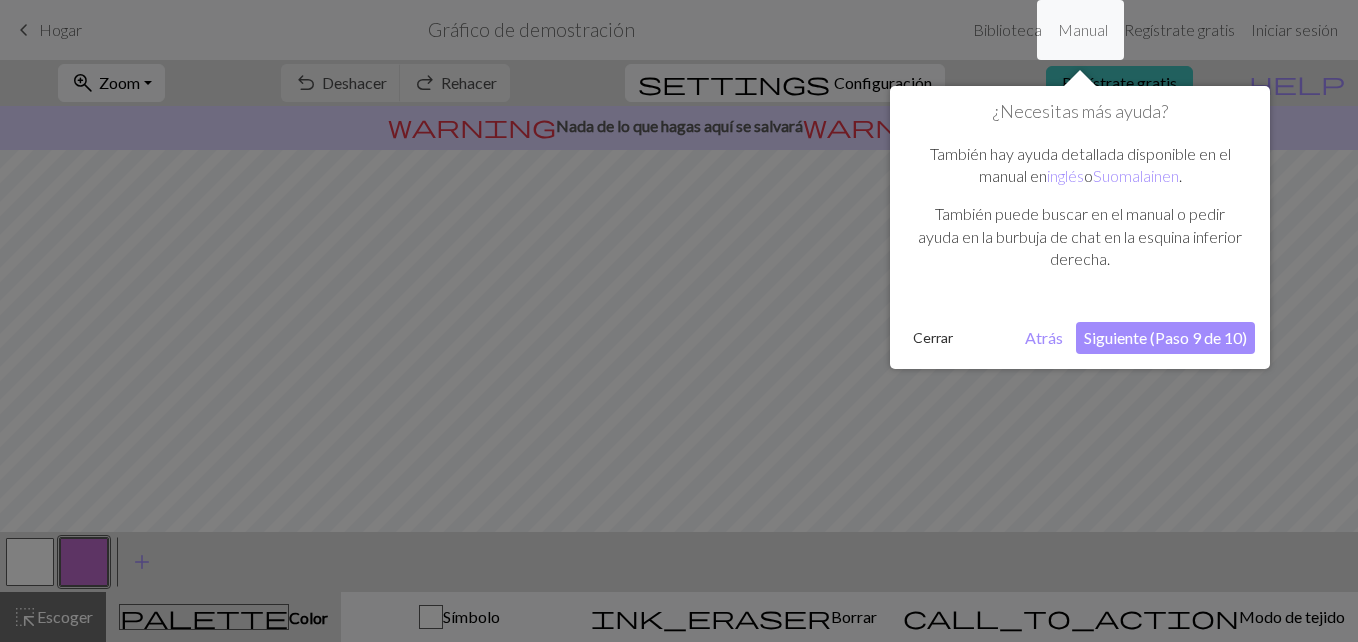 click on "Siguiente (Paso 9 de 10)" at bounding box center [1165, 338] 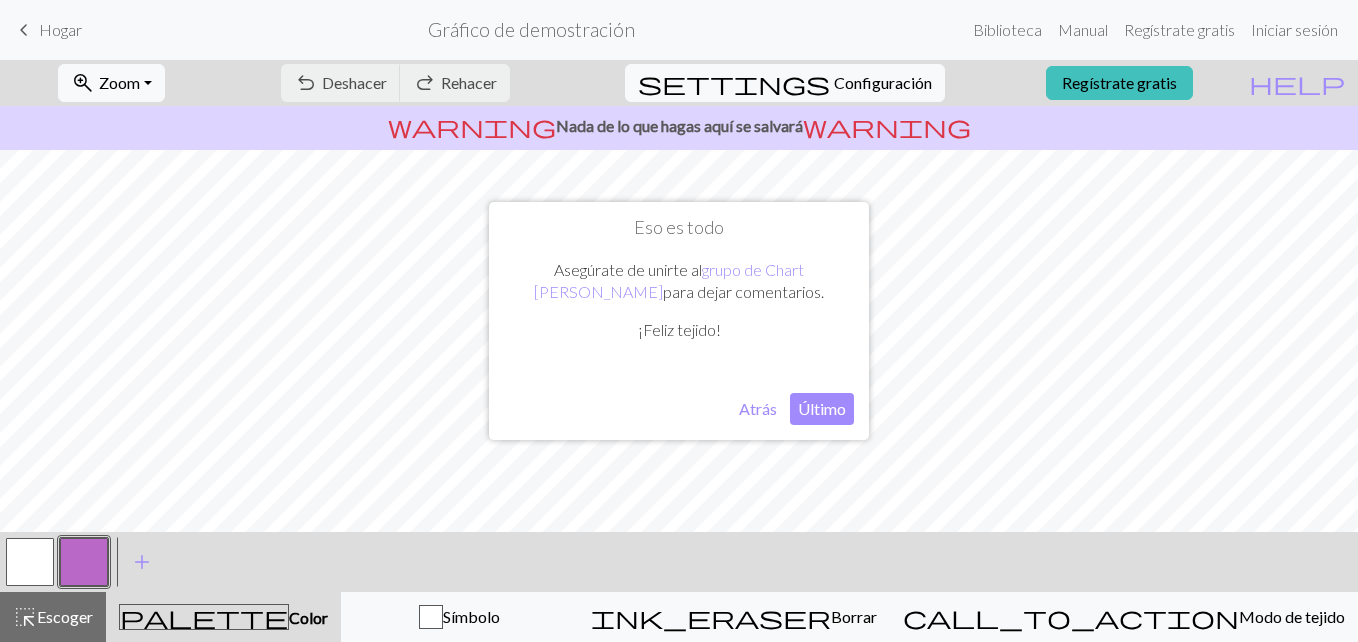 click on "Último" at bounding box center [822, 409] 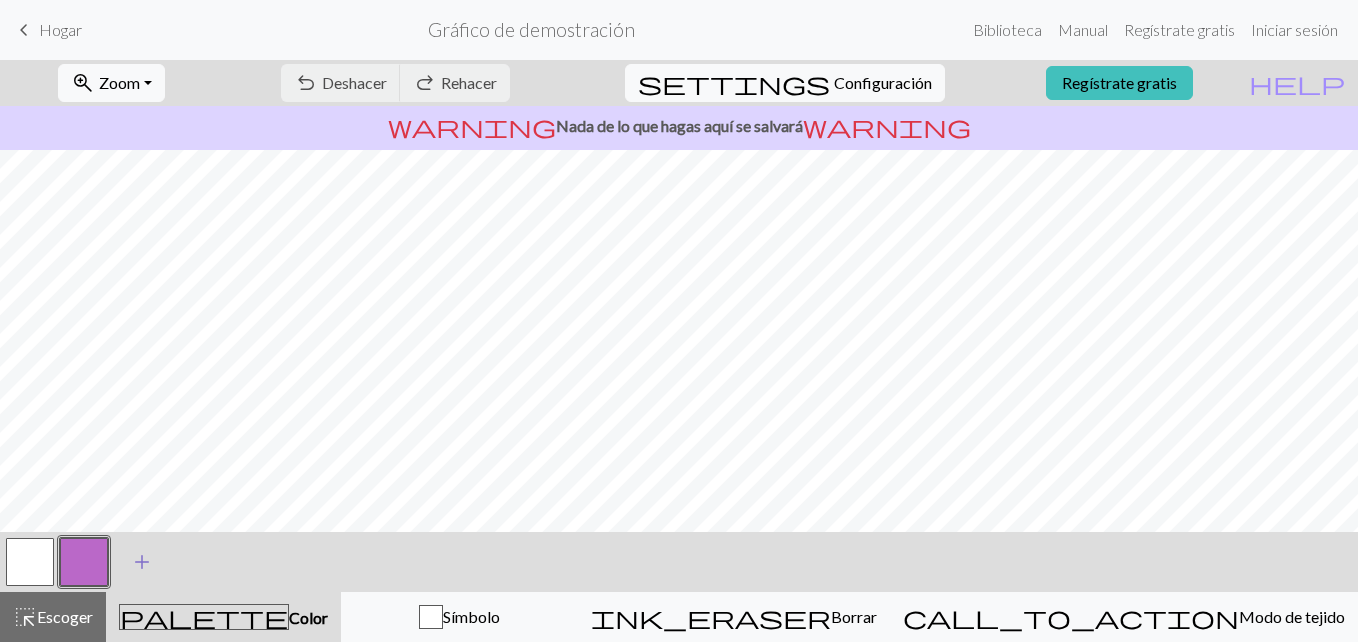 click on "add Añadir un color" at bounding box center (142, 562) 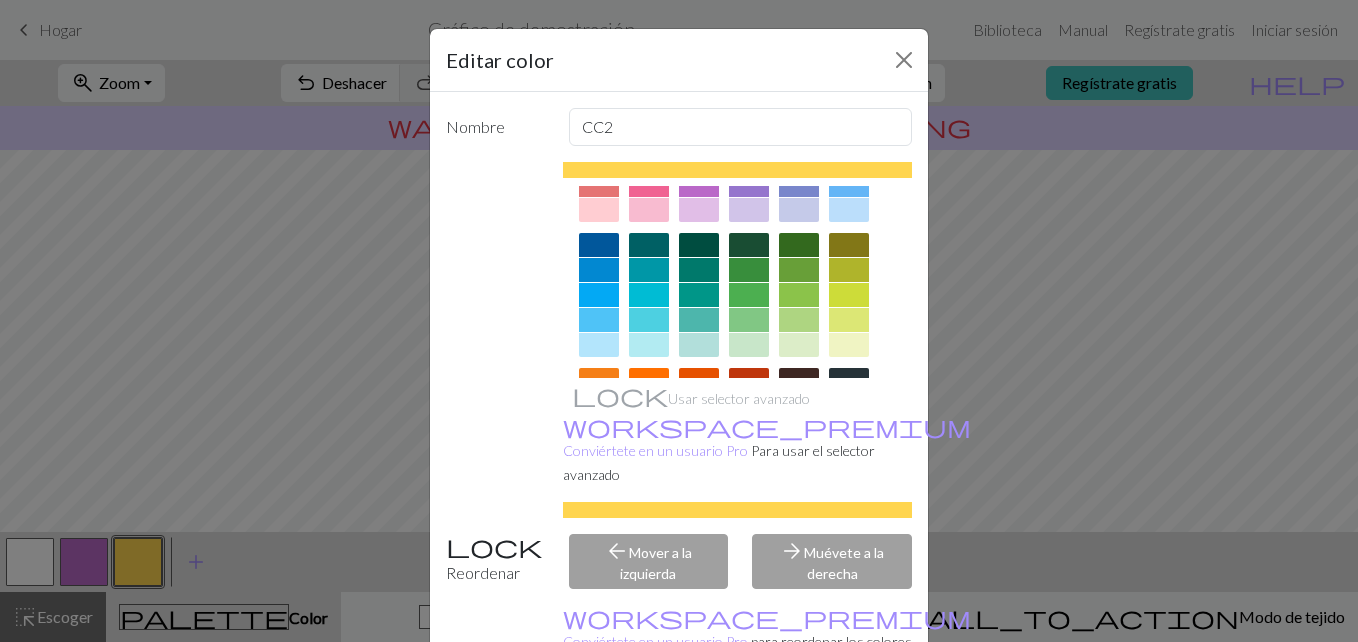 scroll, scrollTop: 0, scrollLeft: 0, axis: both 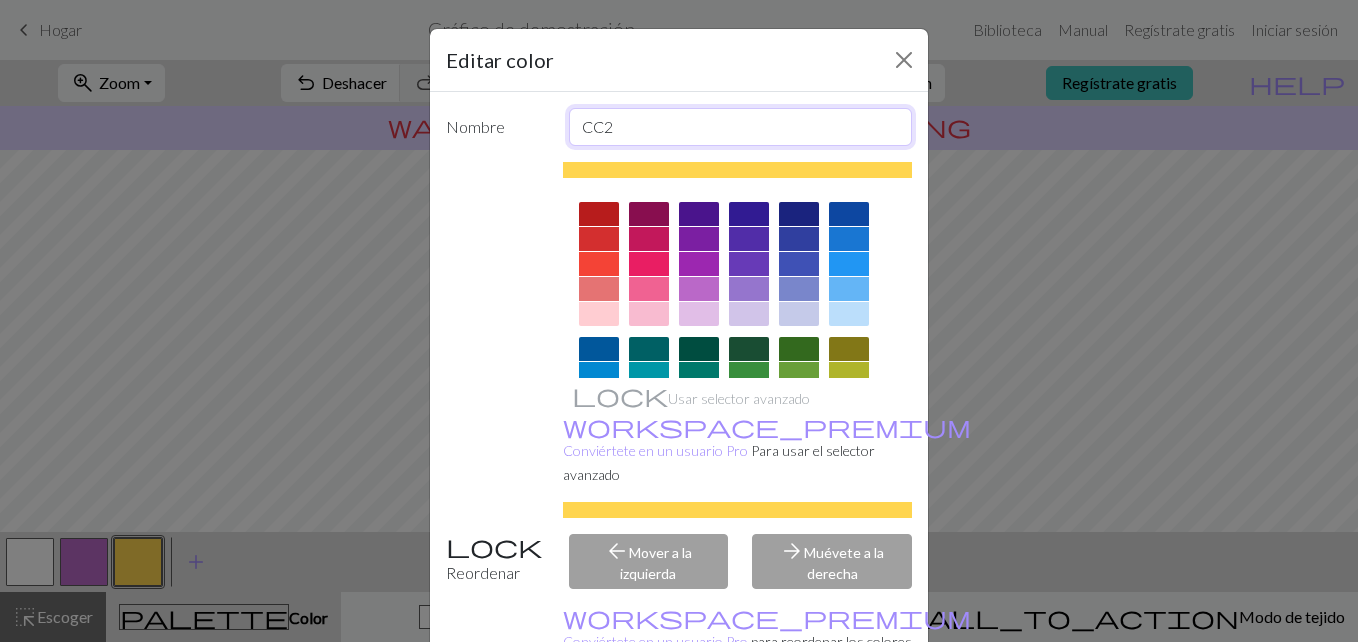 click on "CC2" at bounding box center [741, 127] 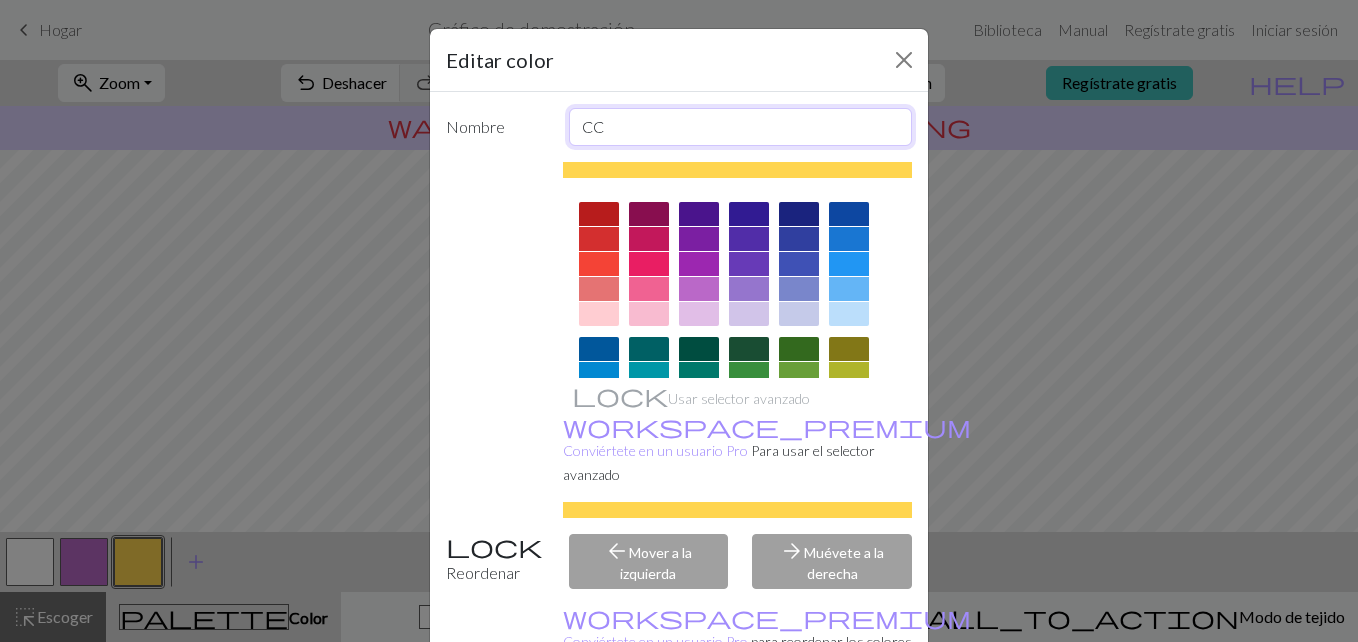 type on "C" 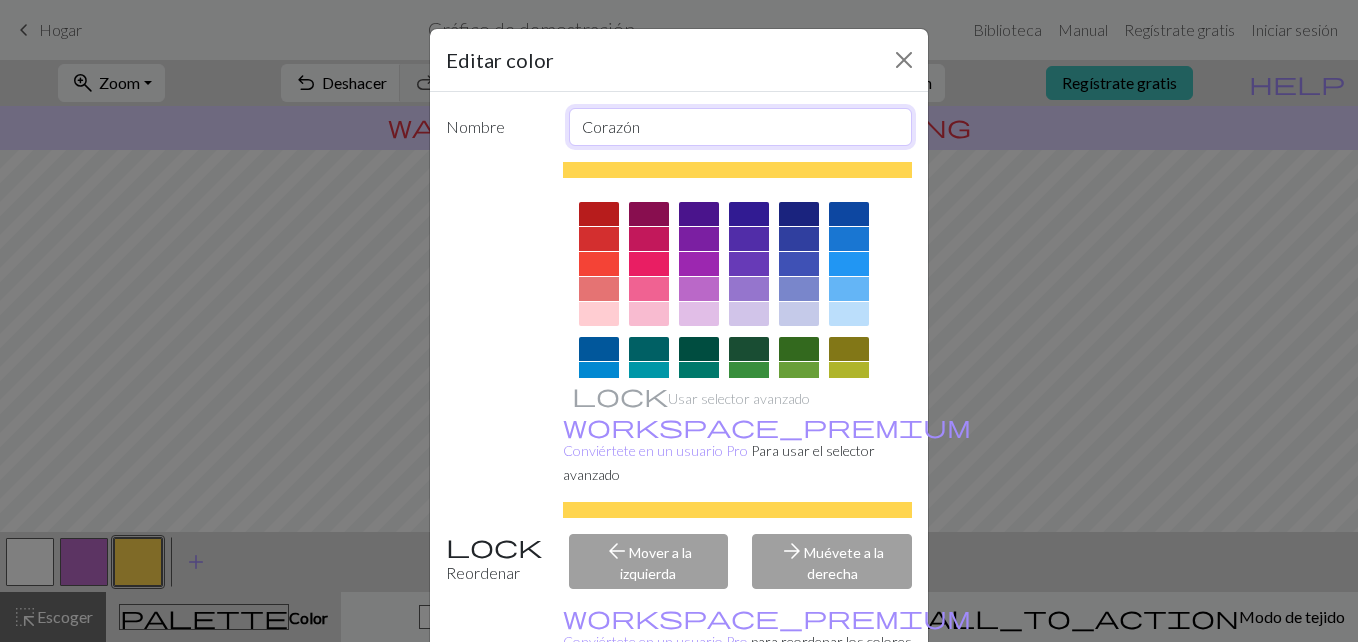 type on "Corazón" 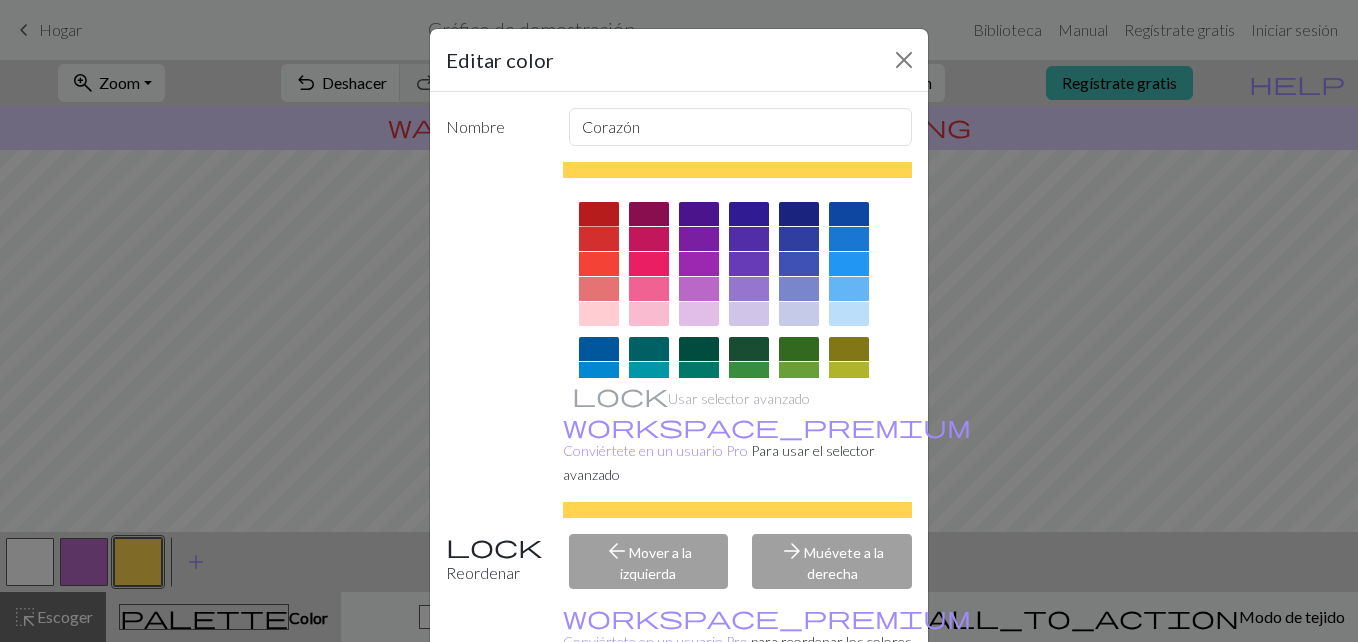 click at bounding box center (599, 214) 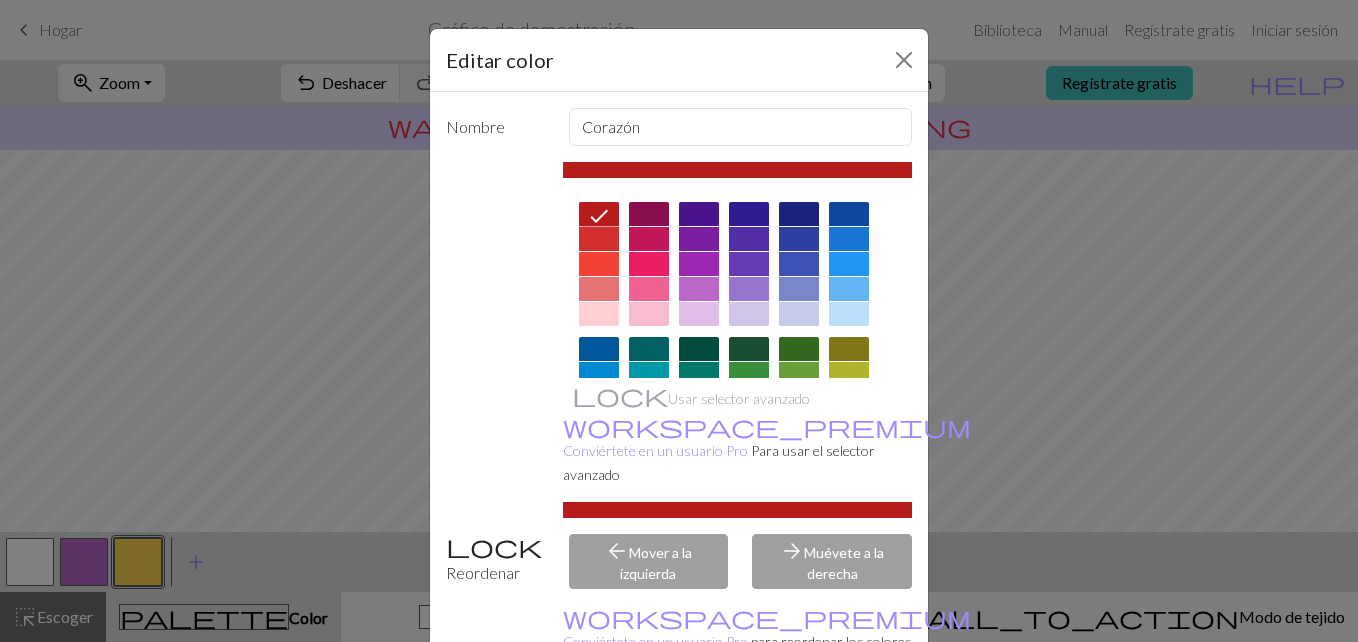 scroll, scrollTop: 119, scrollLeft: 0, axis: vertical 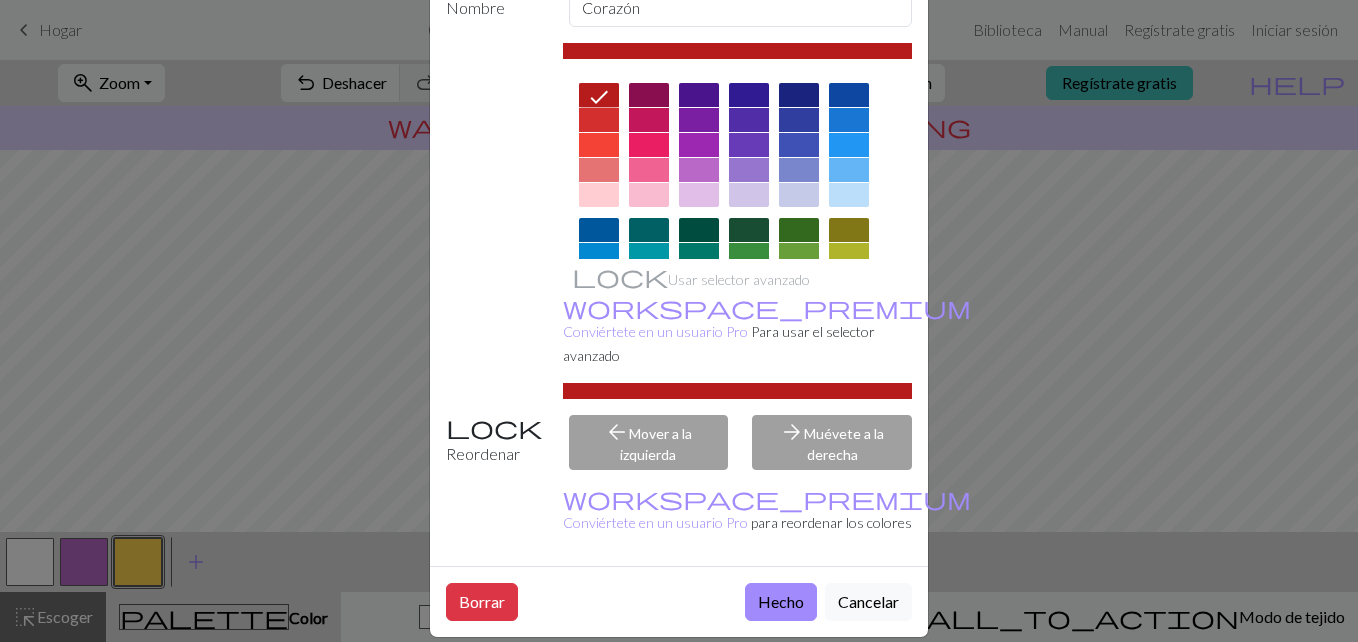 click on "arrow_forward Muévete a la derecha" at bounding box center (832, 442) 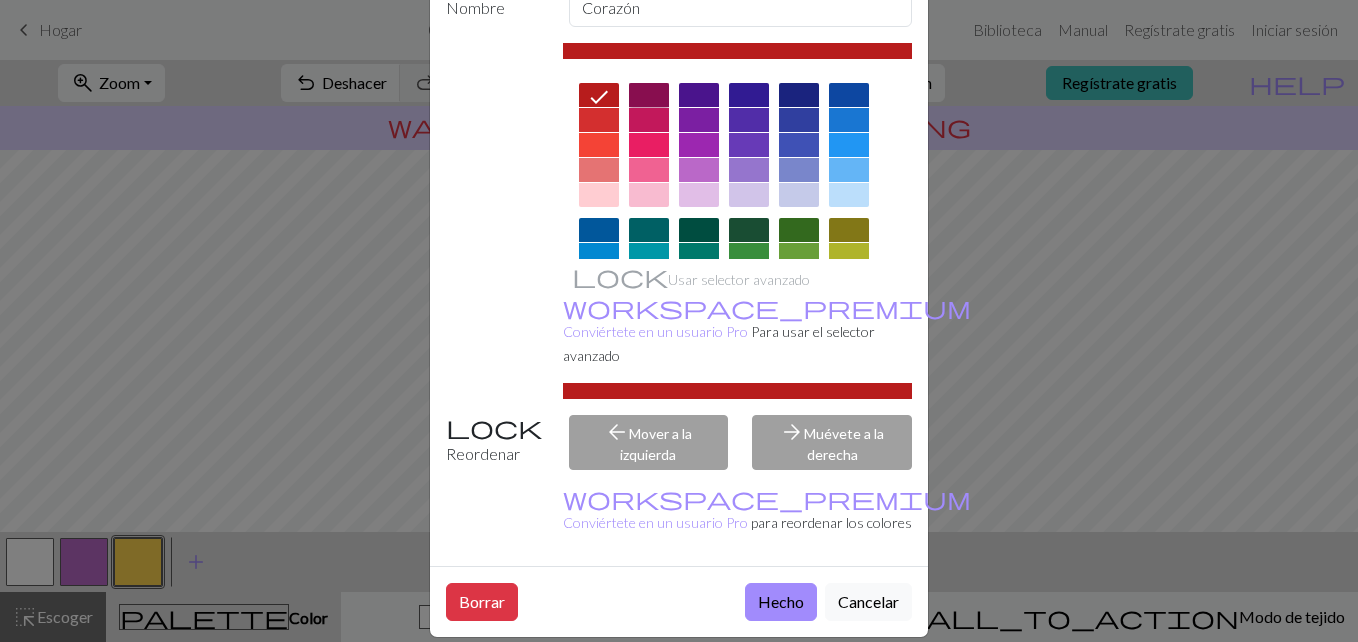 click at bounding box center [649, 95] 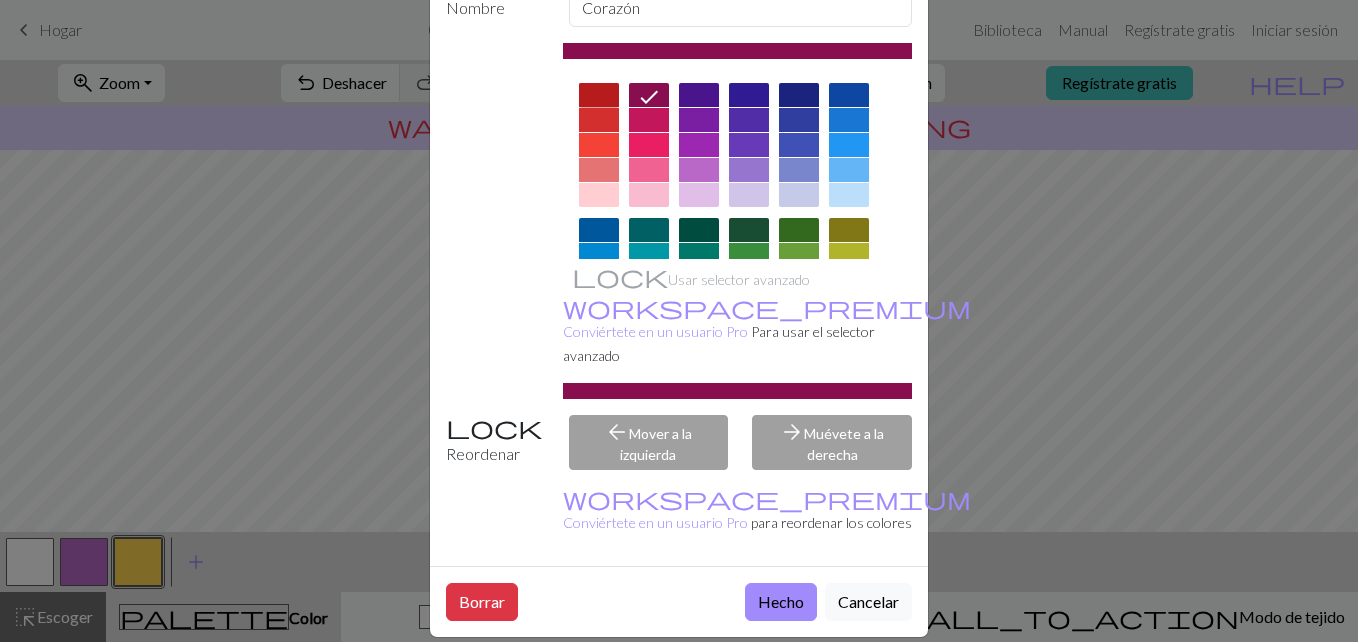 click at bounding box center [599, 95] 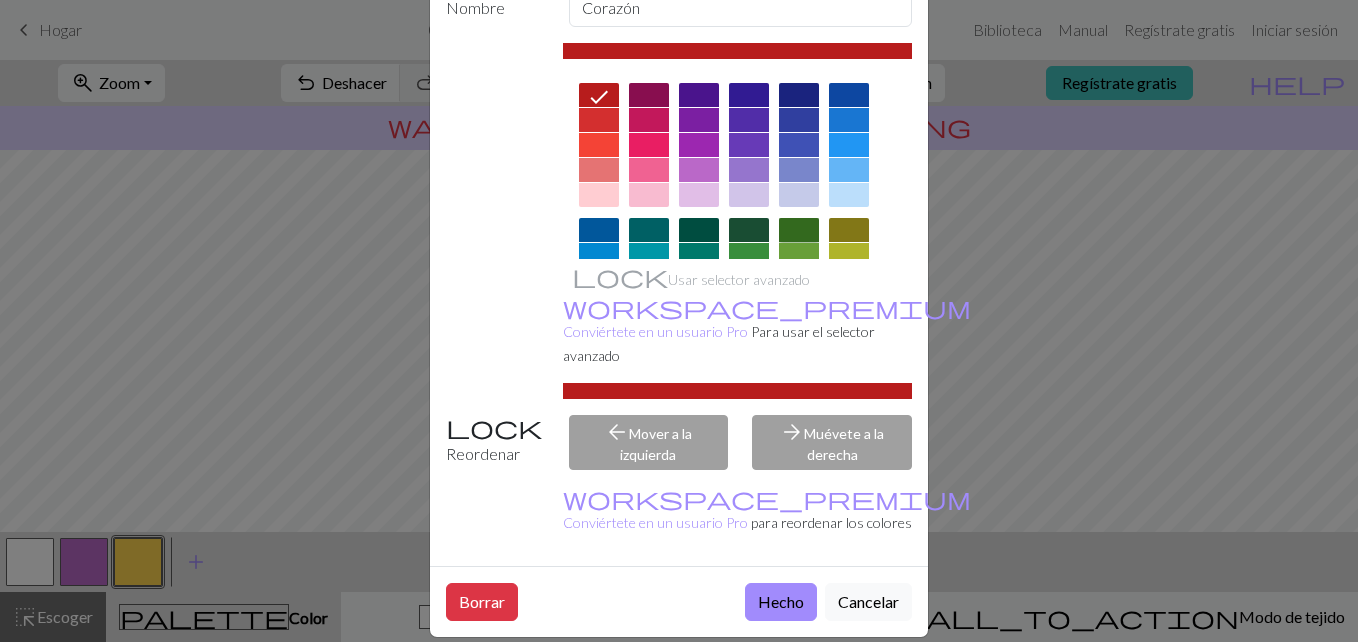 click at bounding box center [799, 230] 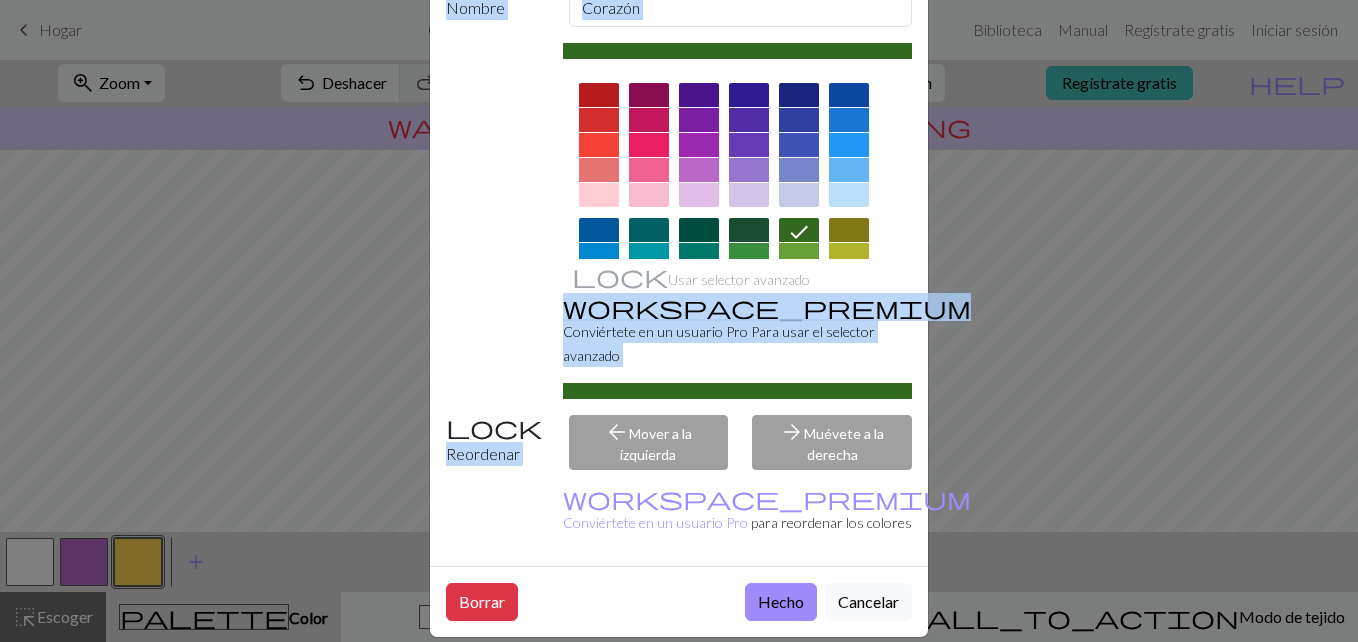 drag, startPoint x: 622, startPoint y: 426, endPoint x: 914, endPoint y: 671, distance: 381.16794 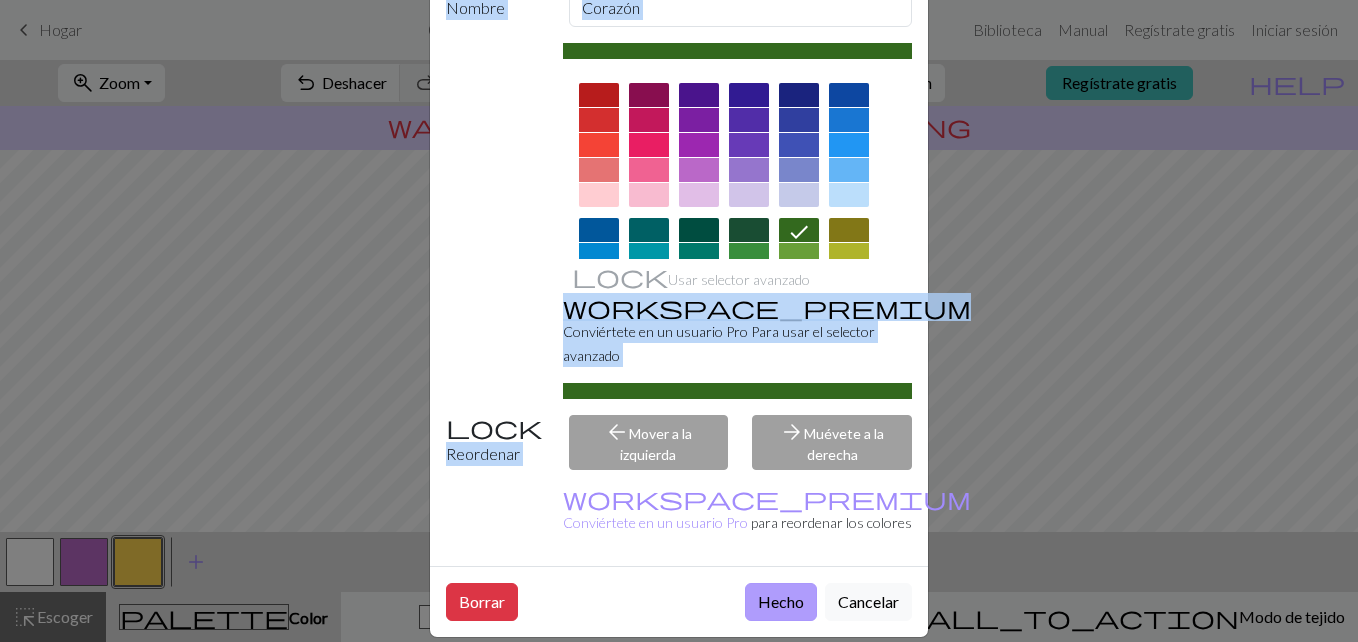 drag, startPoint x: 914, startPoint y: 671, endPoint x: 767, endPoint y: 580, distance: 172.88725 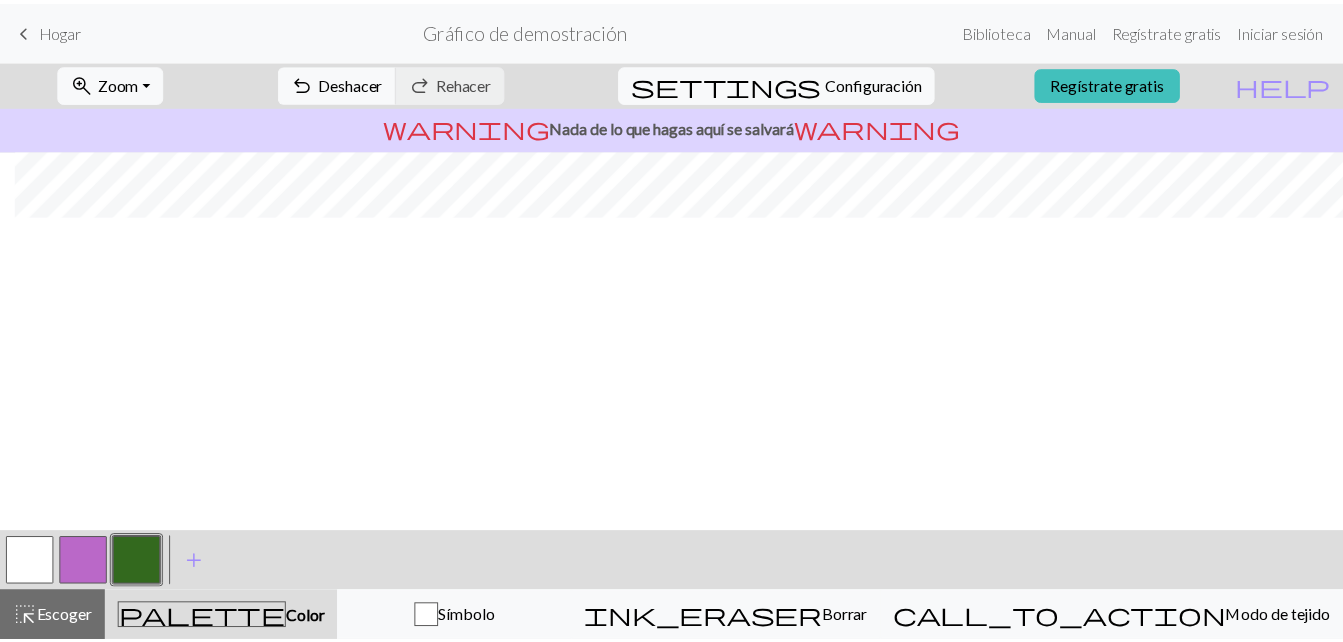scroll, scrollTop: 0, scrollLeft: 15, axis: horizontal 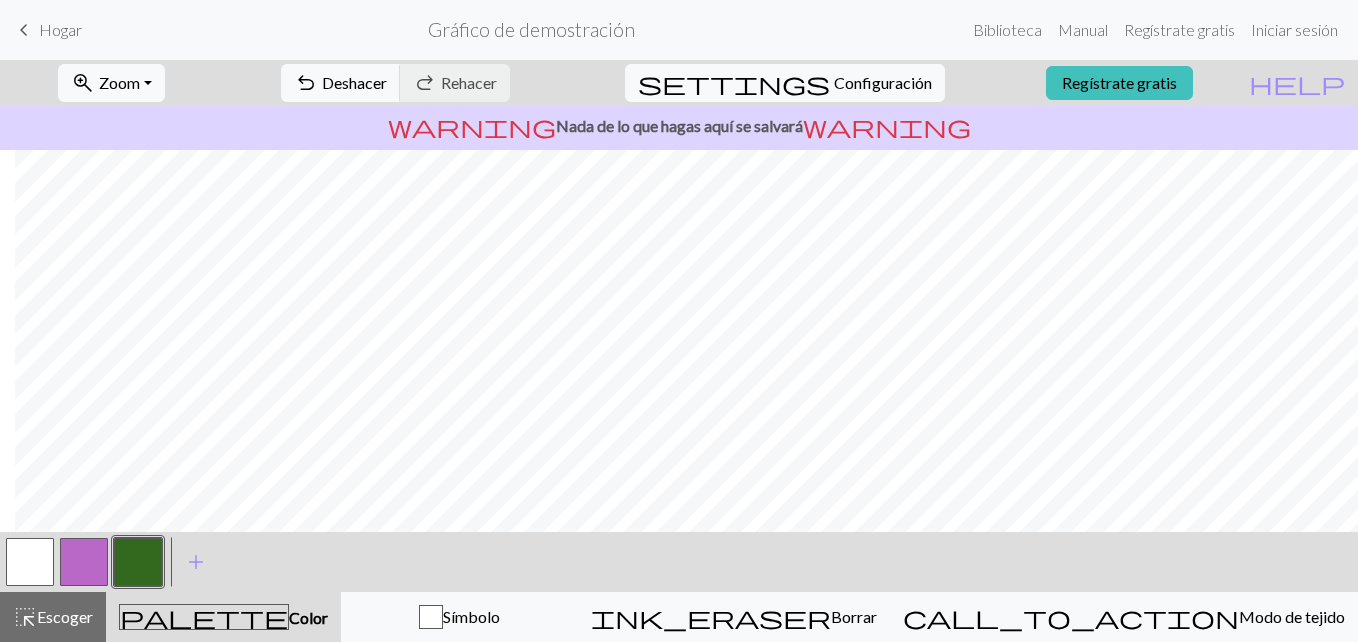 click on "keyboard_arrow_left" at bounding box center (24, 30) 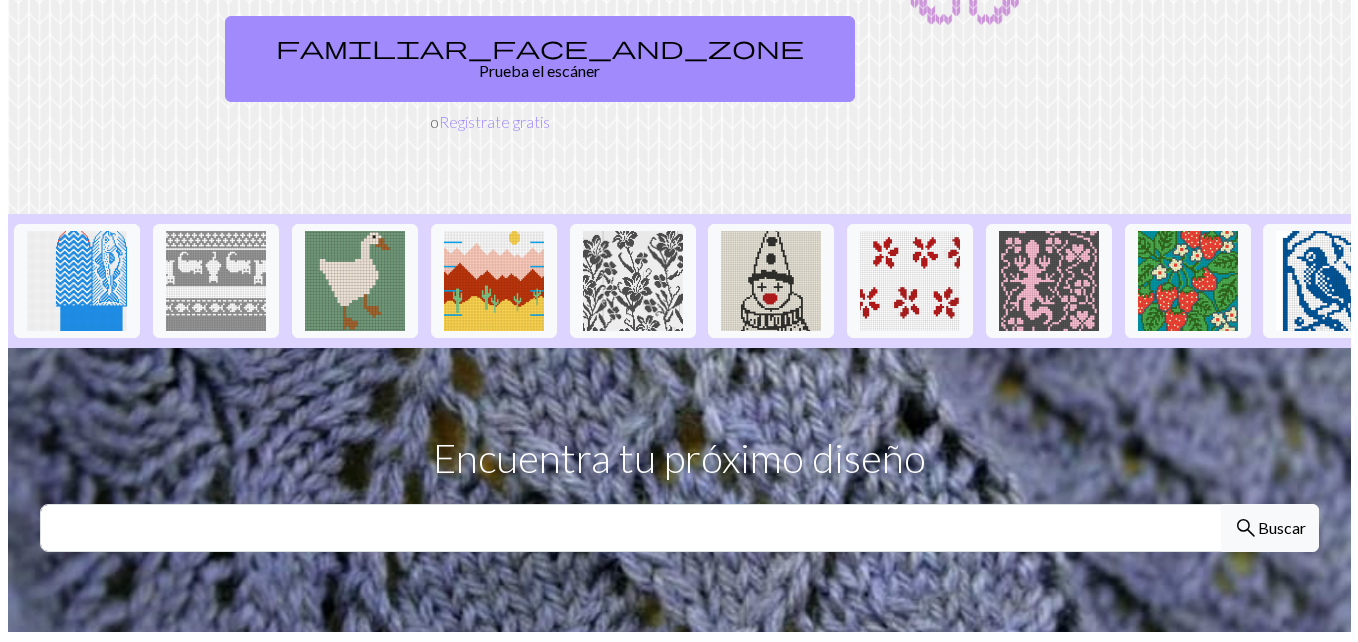 scroll, scrollTop: 0, scrollLeft: 0, axis: both 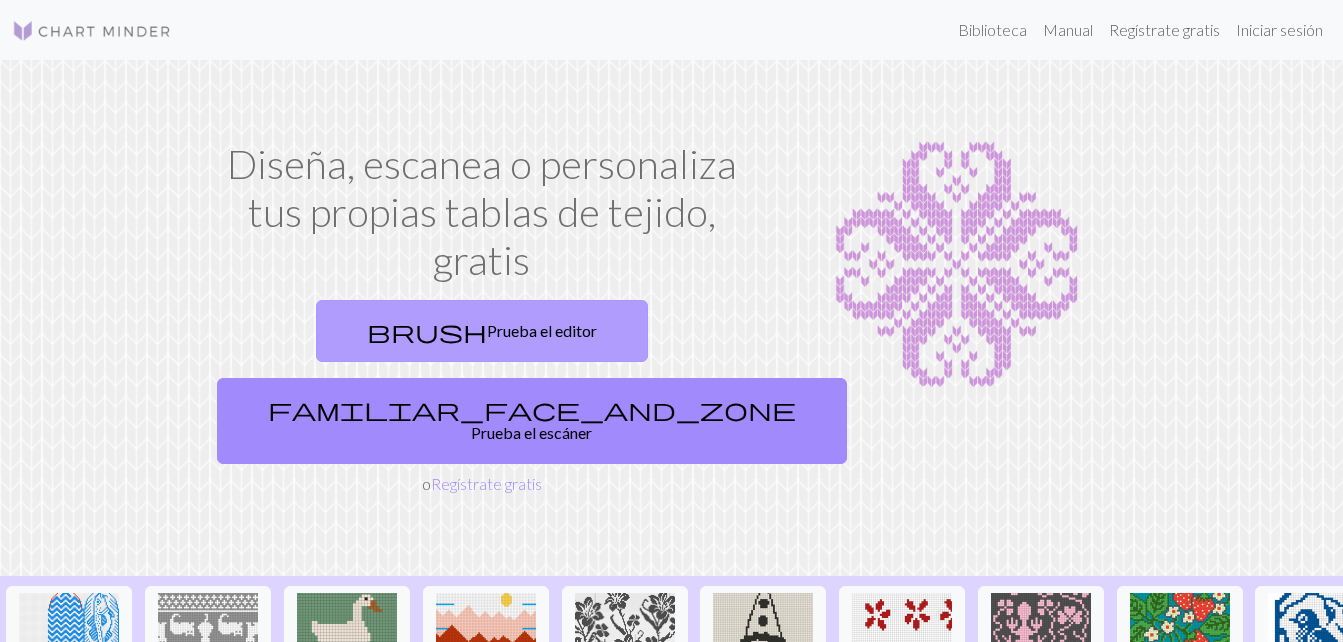 click on "brush  Prueba el editor" at bounding box center (482, 331) 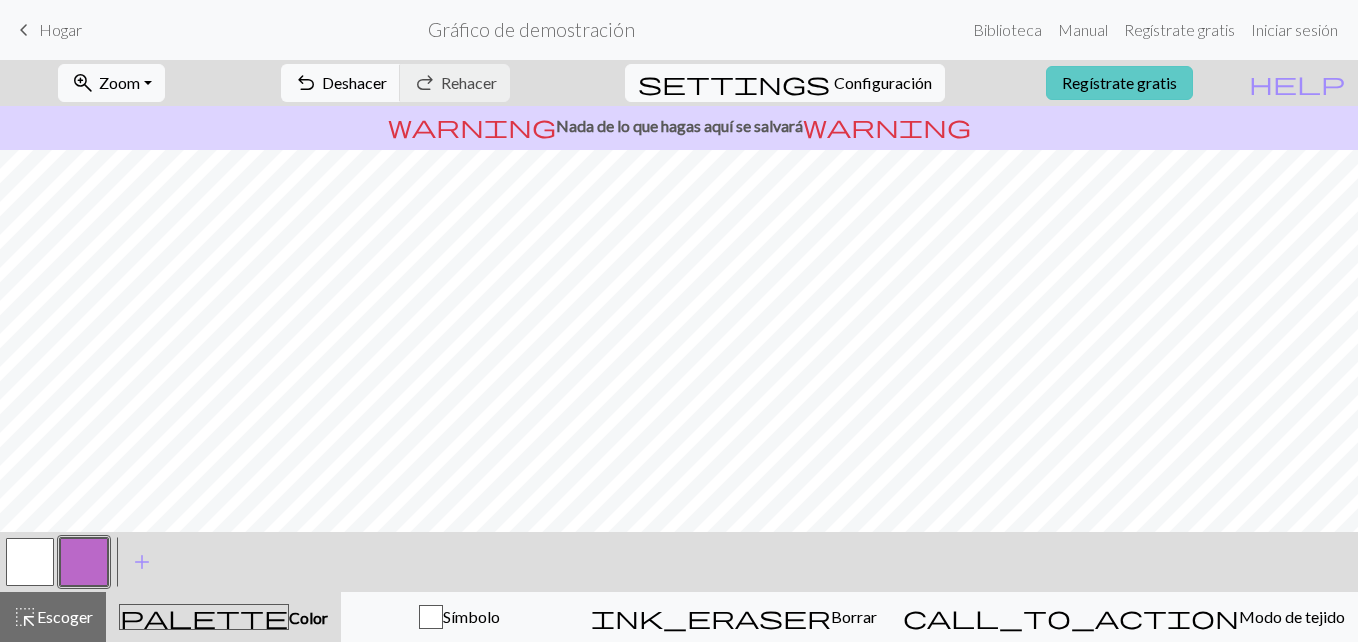 click on "Regístrate gratis" at bounding box center [1119, 83] 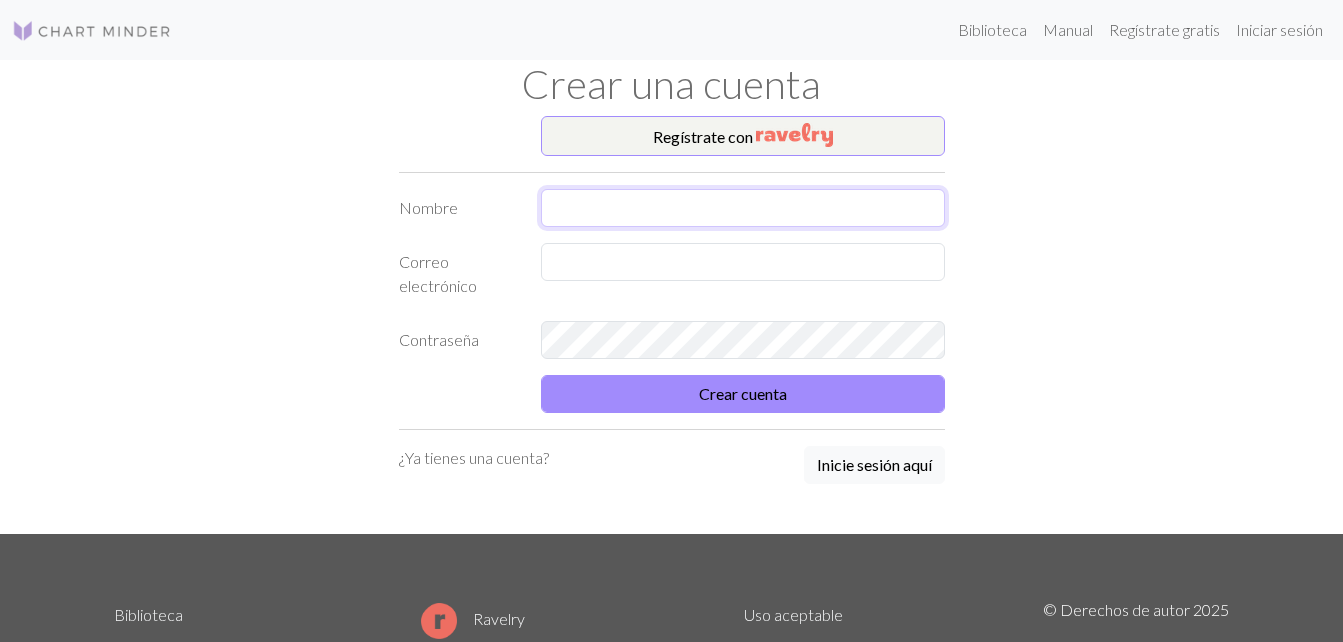 click at bounding box center [743, 208] 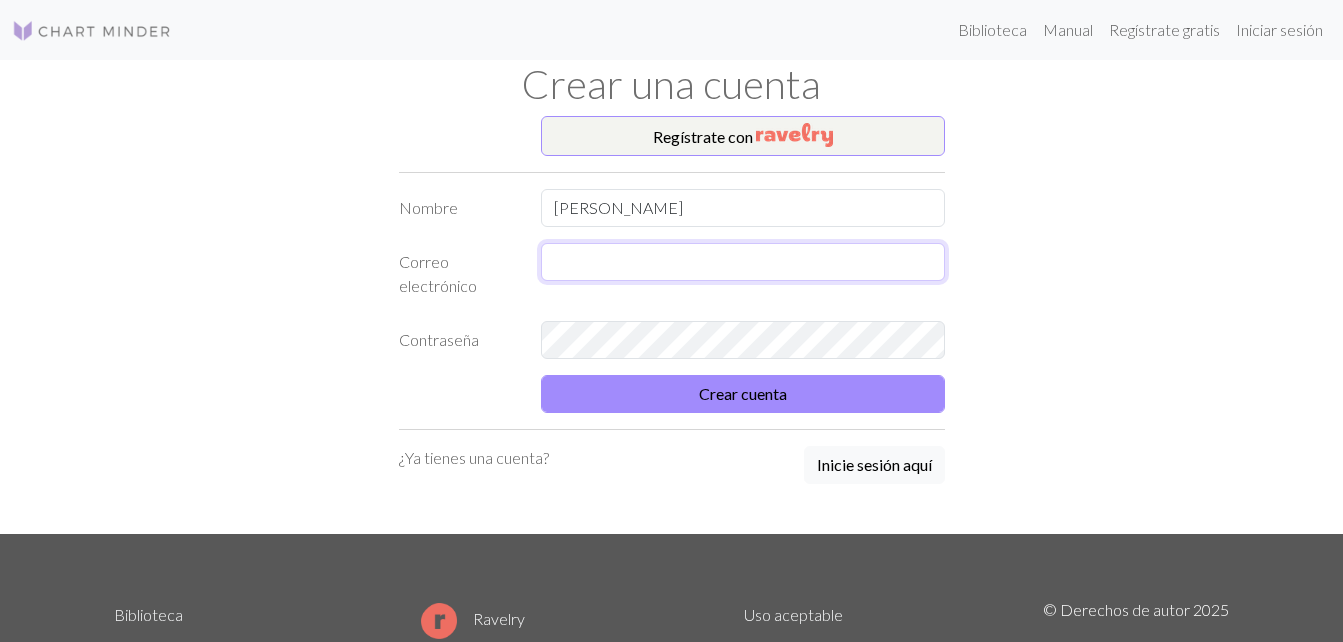 click at bounding box center [743, 262] 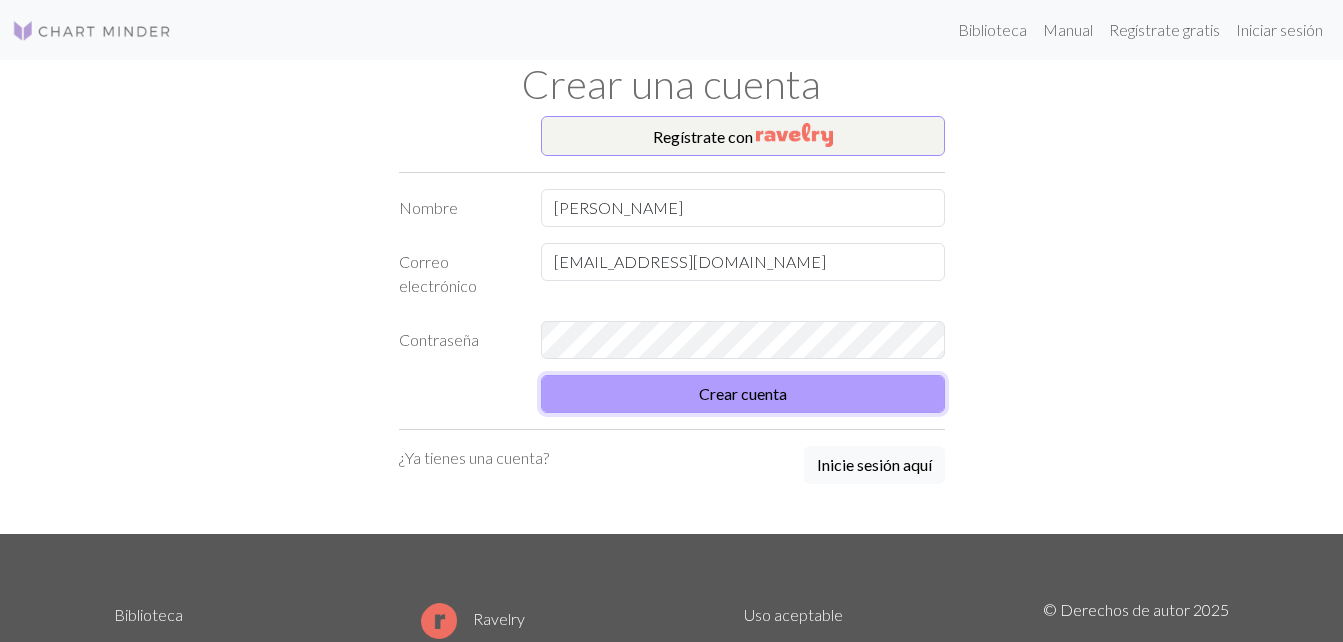 click on "Crear cuenta" at bounding box center [743, 394] 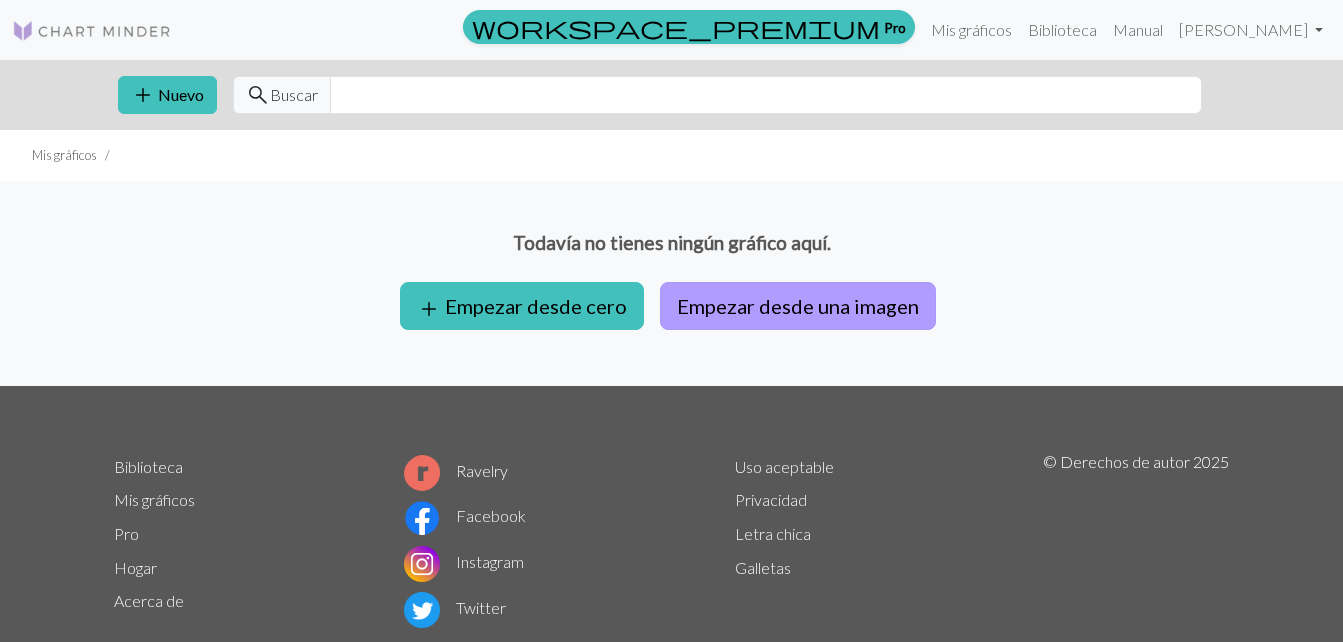 click on "Empezar desde una imagen" at bounding box center [798, 306] 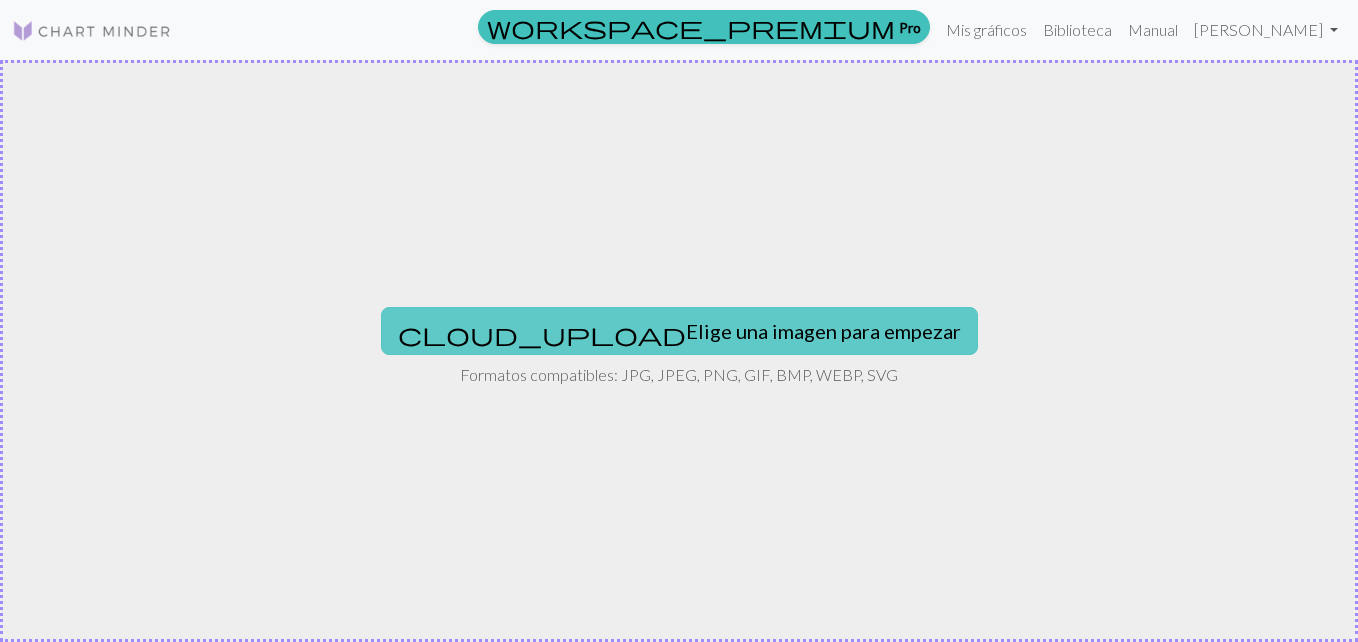 click on "cloud_upload  Elige una imagen para empezar" at bounding box center (679, 331) 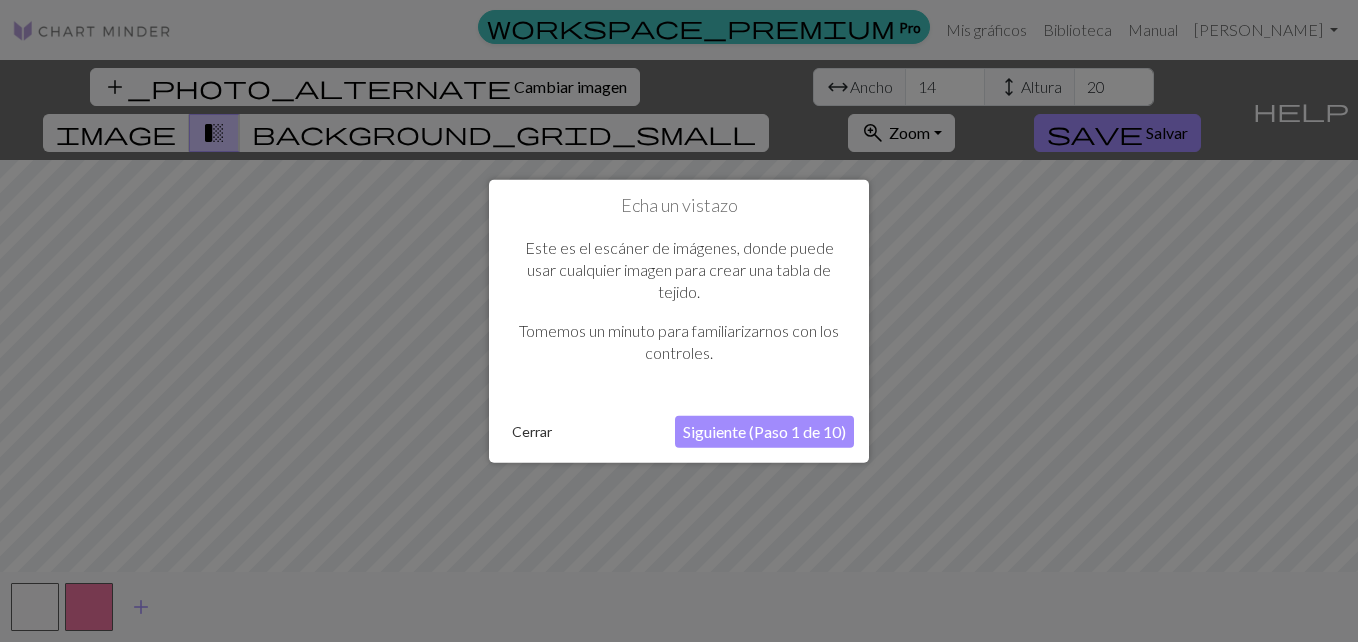 click on "Siguiente (Paso 1 de 10)" at bounding box center [764, 431] 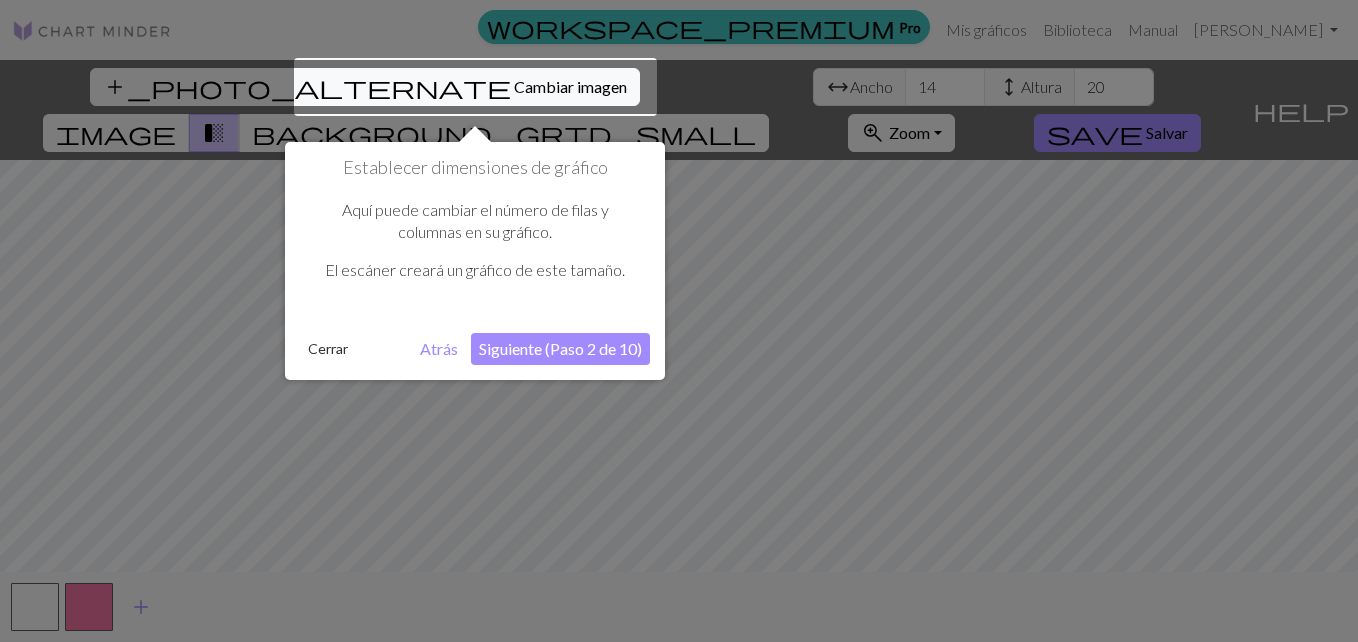 click on "Siguiente (Paso 2 de 10)" at bounding box center (560, 349) 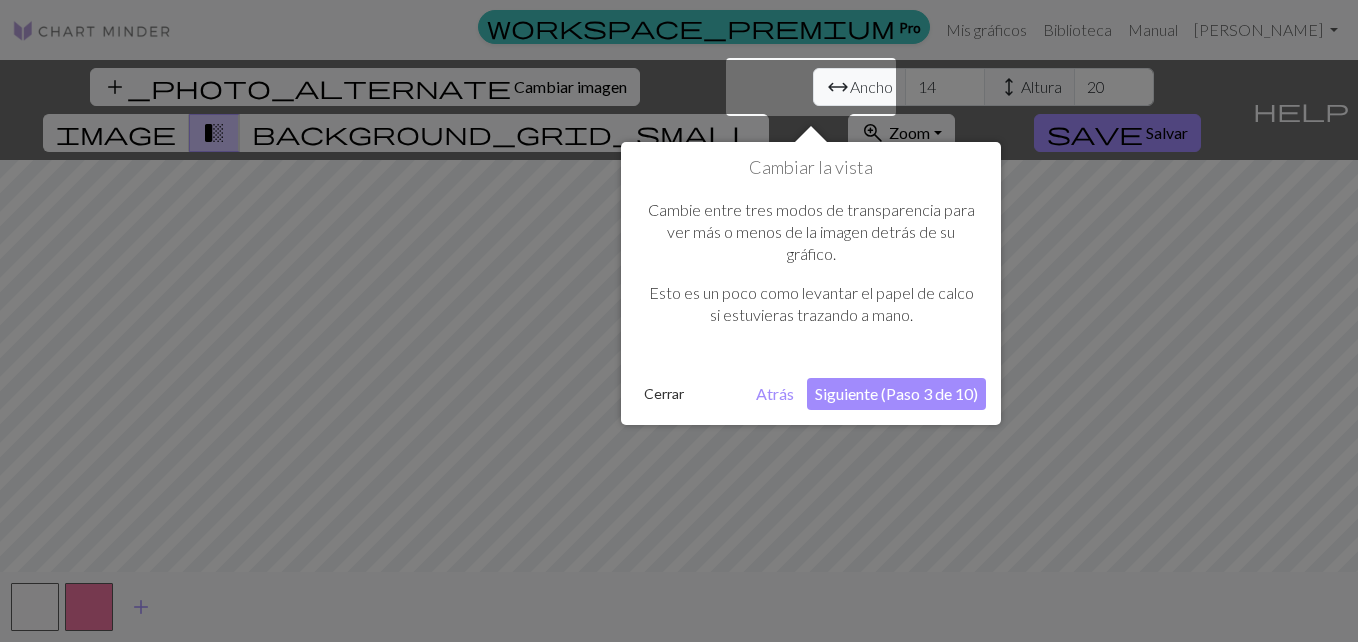 click on "Siguiente (Paso 3 de 10)" at bounding box center (896, 394) 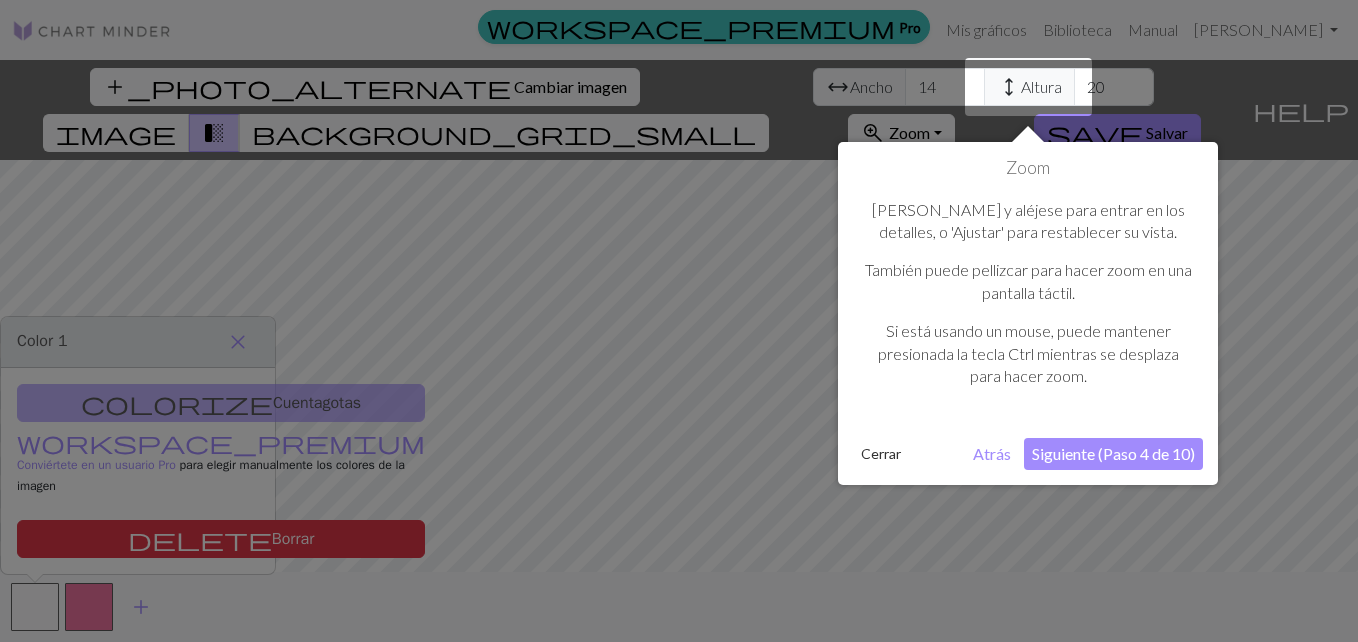 click on "Siguiente (Paso 4 de 10)" at bounding box center [1113, 454] 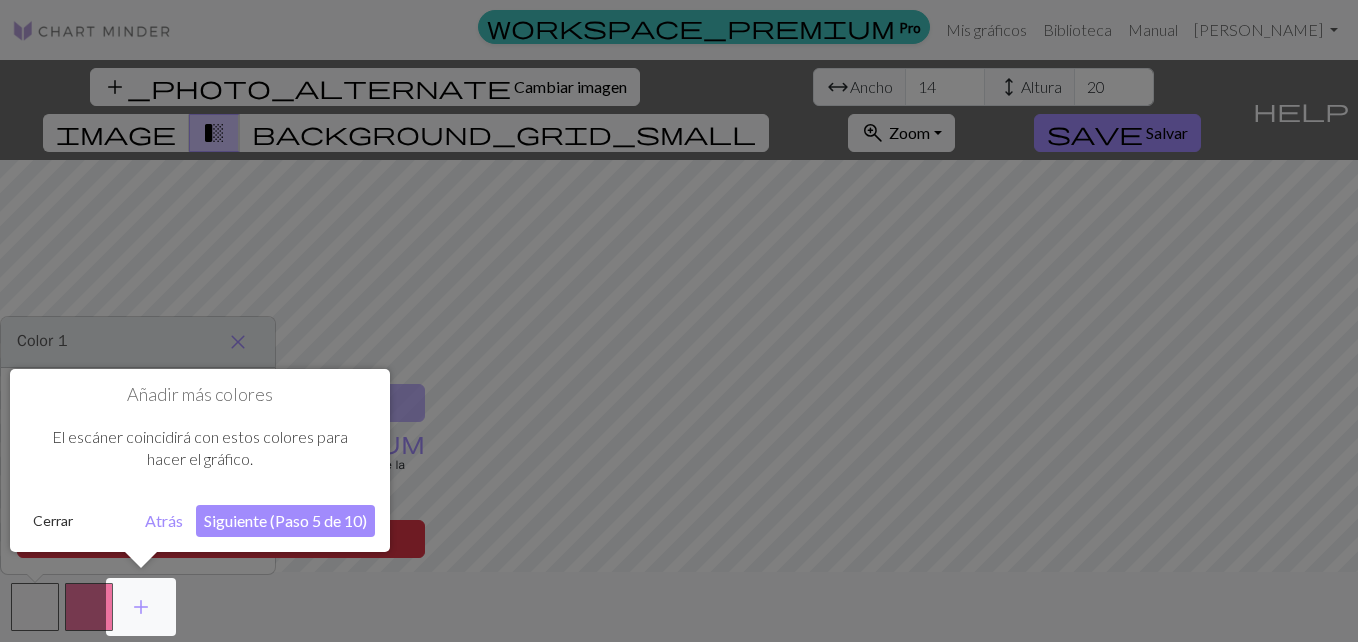 click on "Siguiente (Paso 5 de 10)" at bounding box center (285, 521) 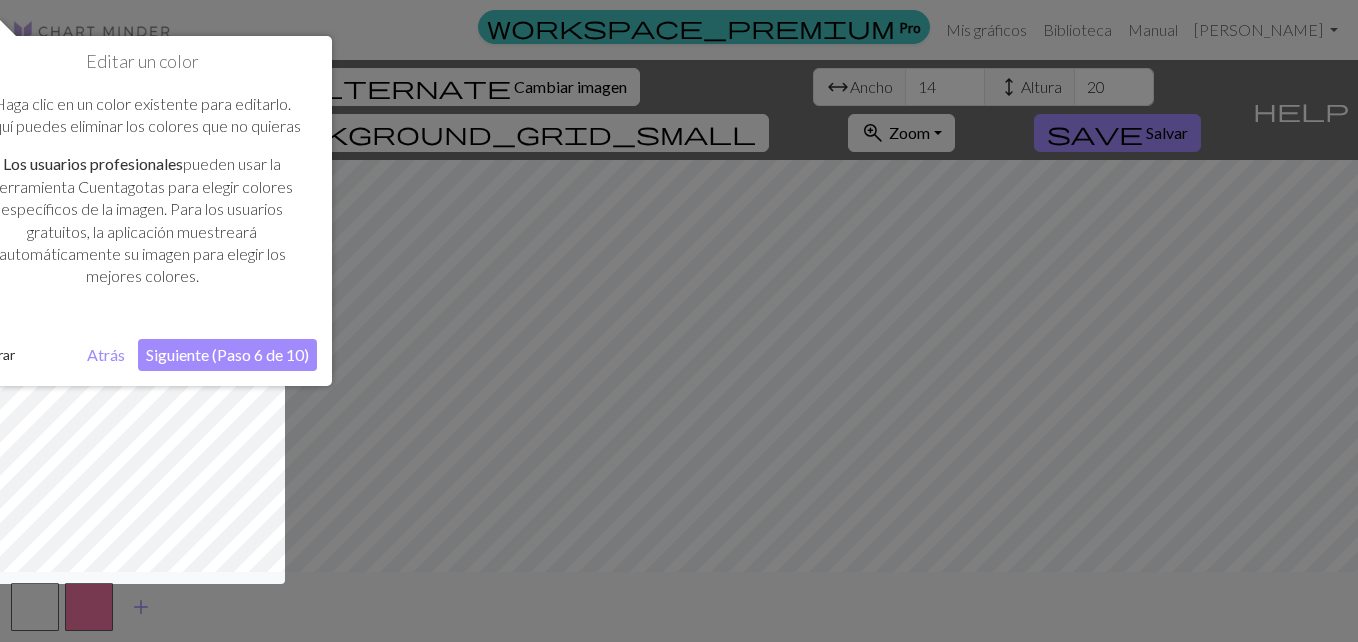 click on "Siguiente (Paso 6 de 10)" at bounding box center [227, 355] 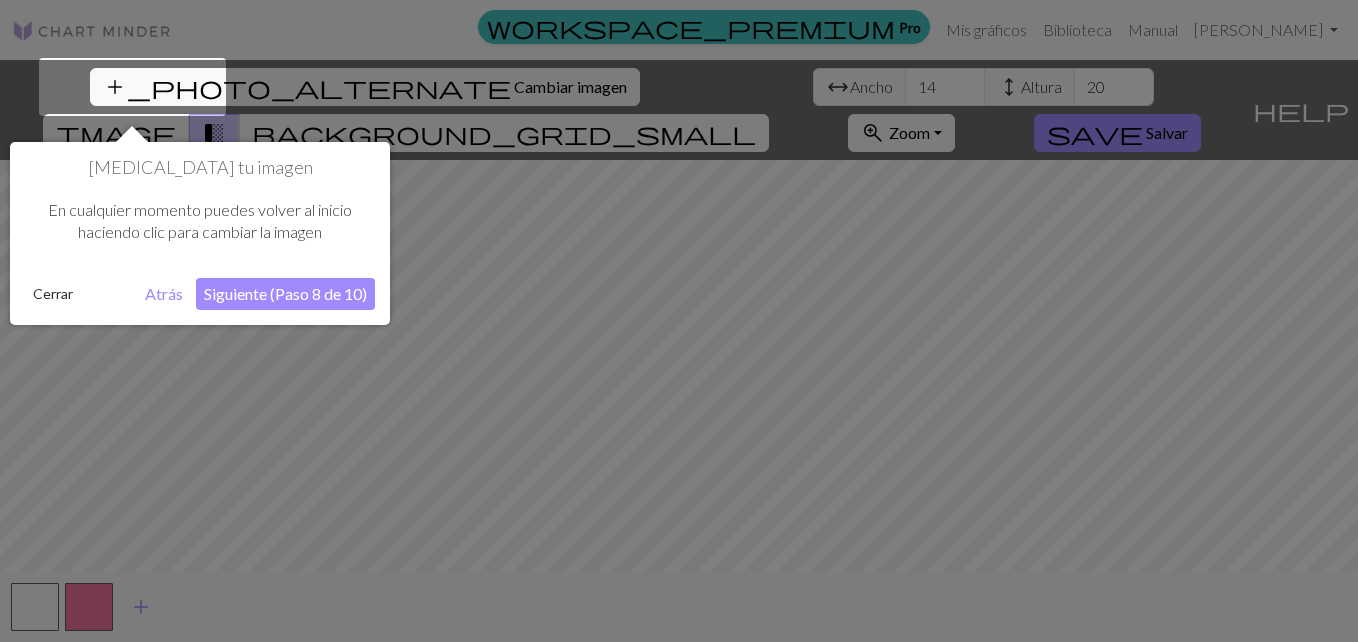 click on "Siguiente (Paso 8 de 10)" at bounding box center [285, 294] 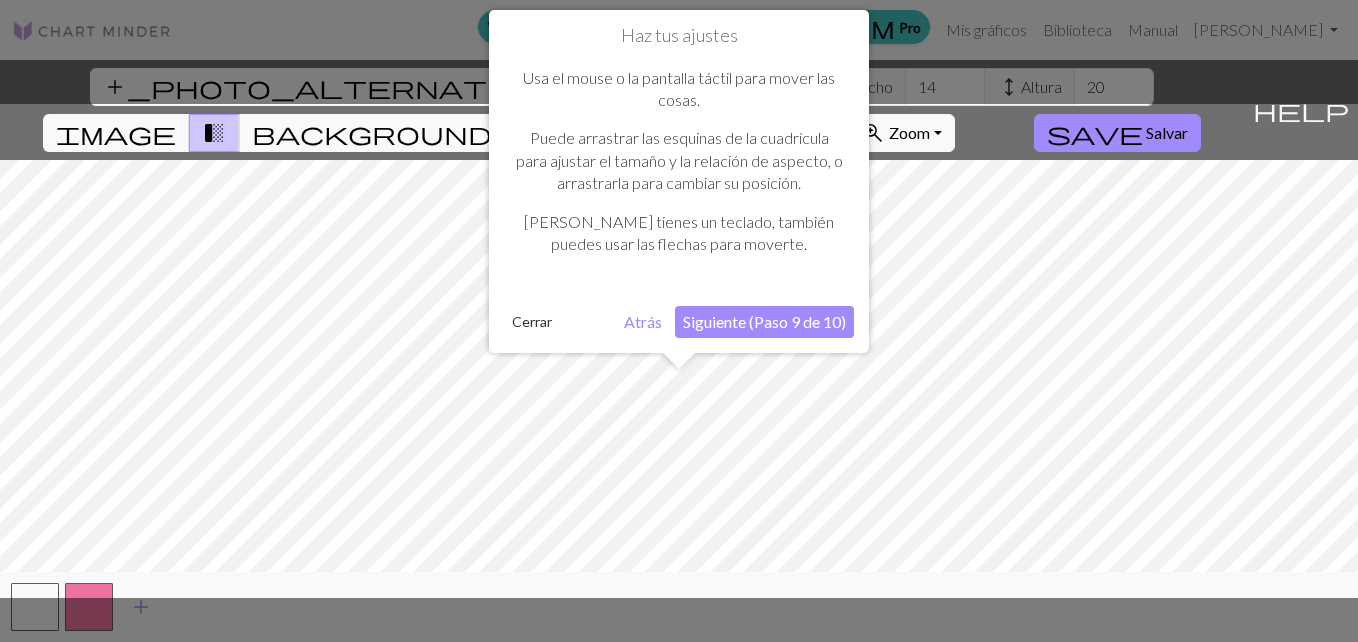 click on "Siguiente (Paso 9 de 10)" at bounding box center (764, 322) 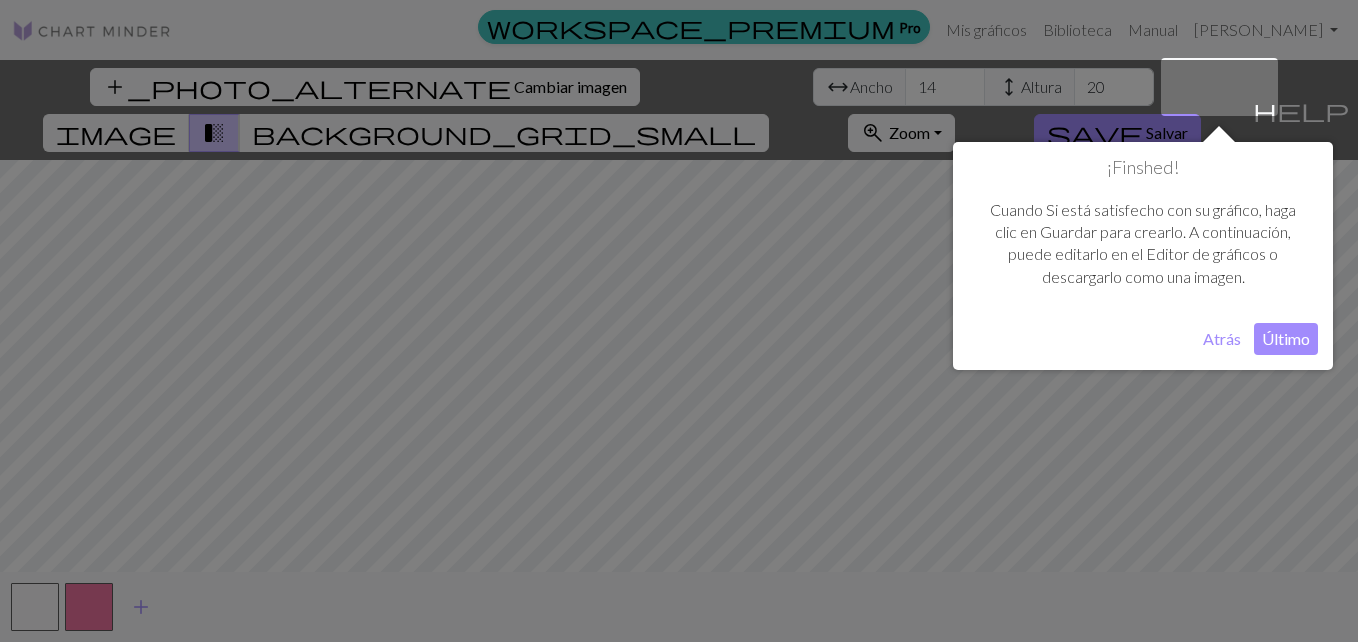 click on "Último" at bounding box center (1286, 339) 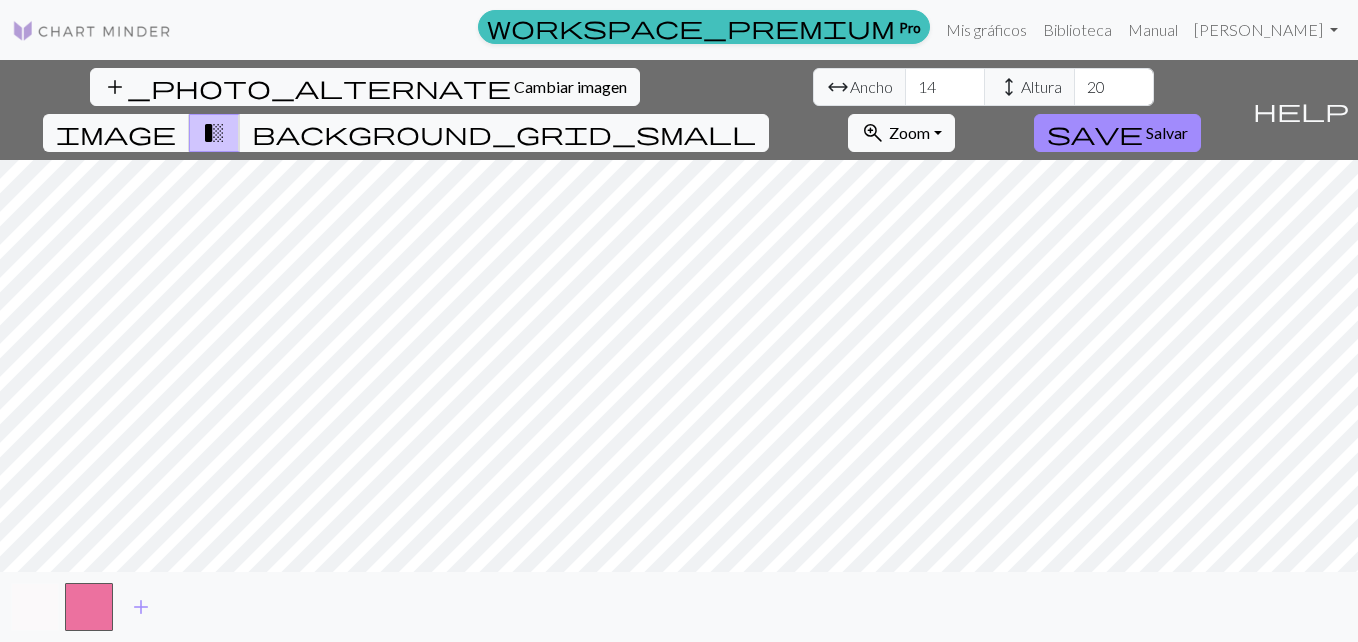 click at bounding box center (35, 607) 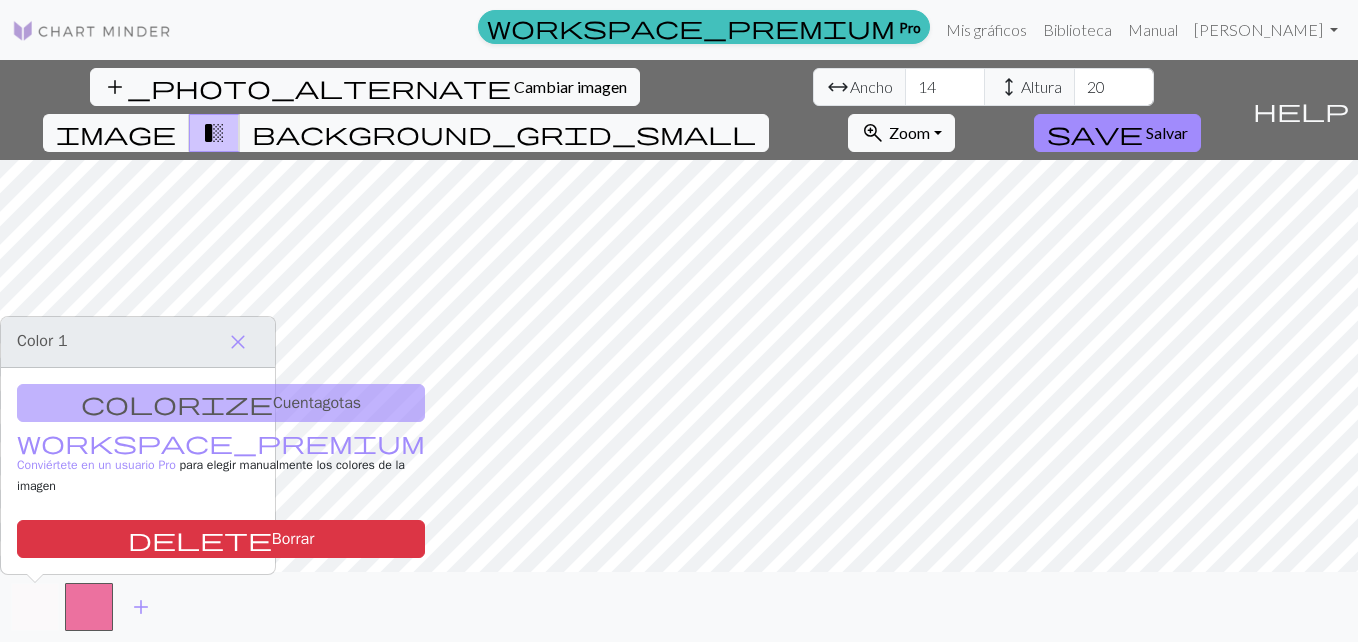 click at bounding box center (35, 607) 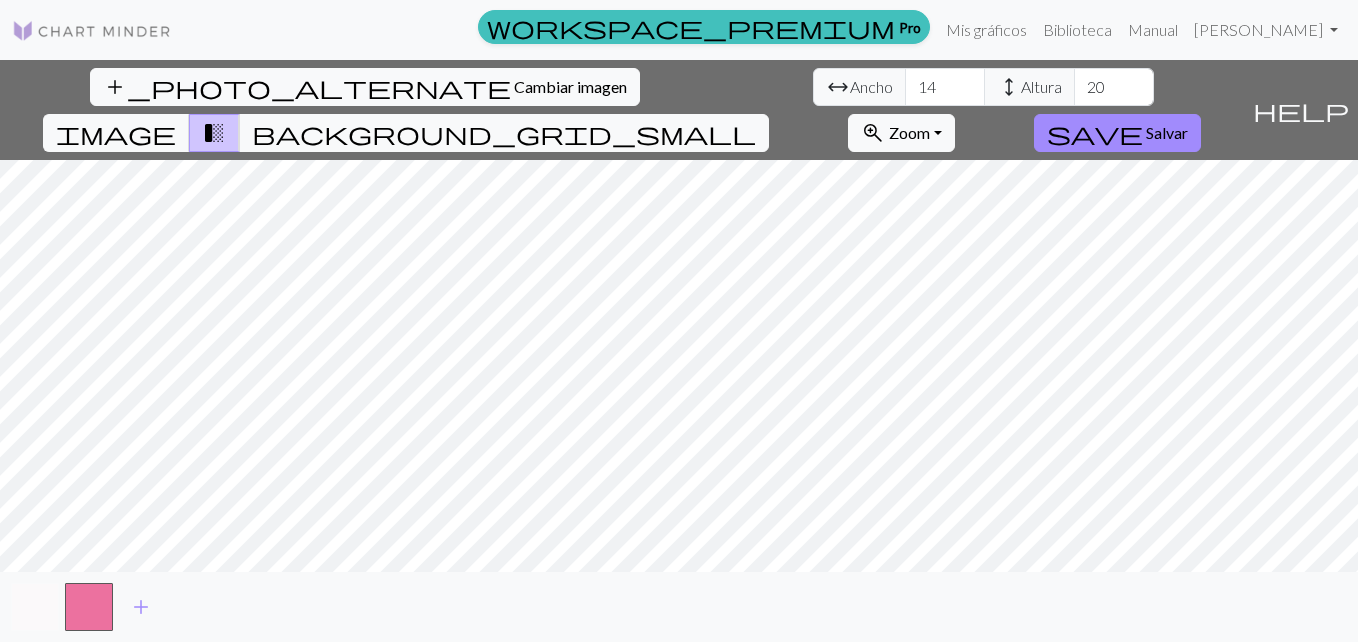 click at bounding box center [35, 607] 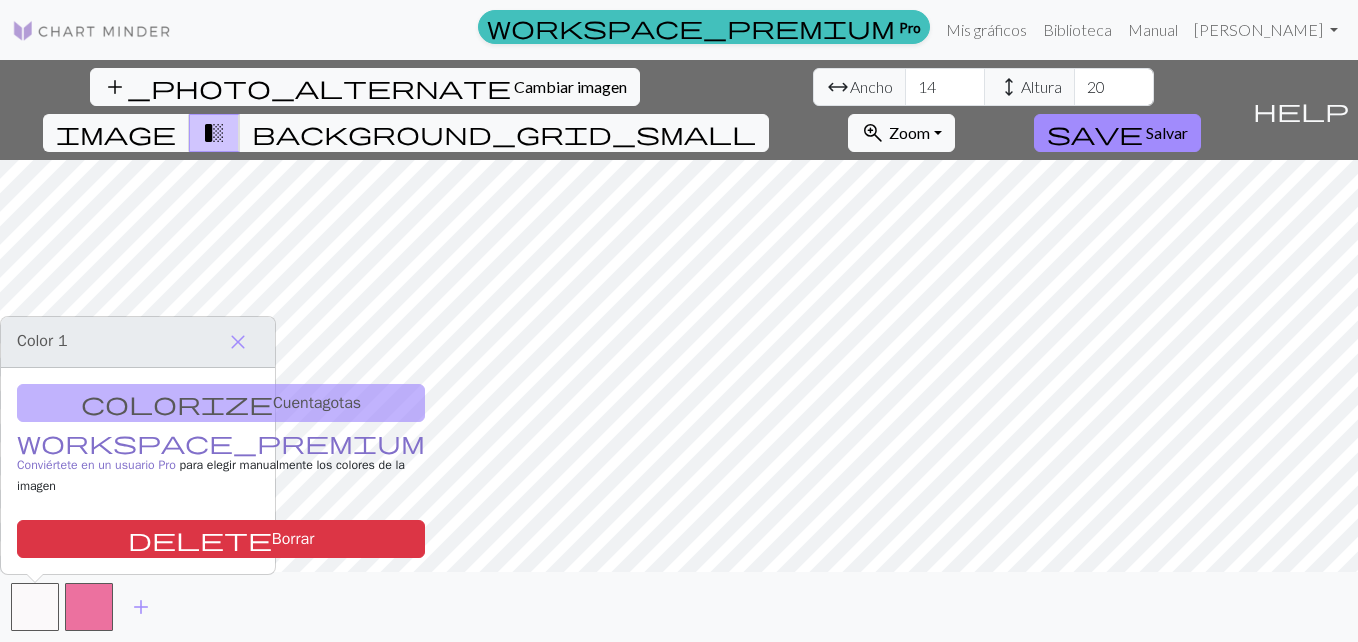 click on "Conviértete en un usuario Pro" at bounding box center (96, 465) 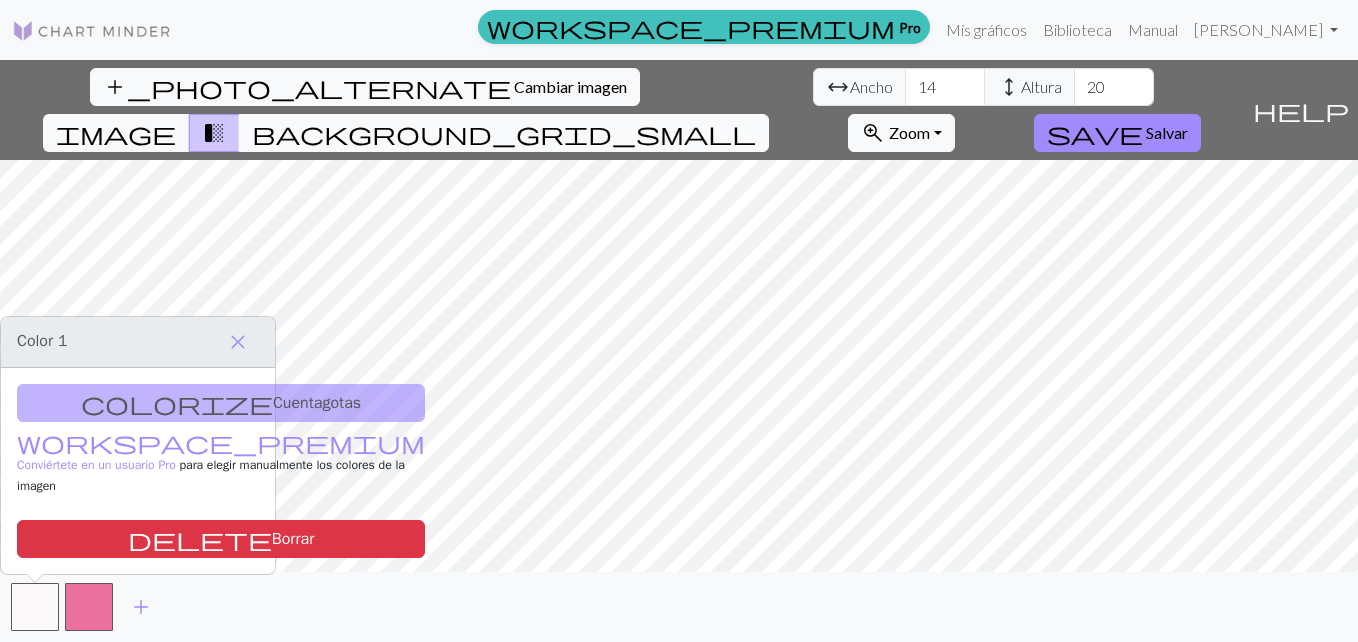 click on "background_grid_small" at bounding box center [504, 133] 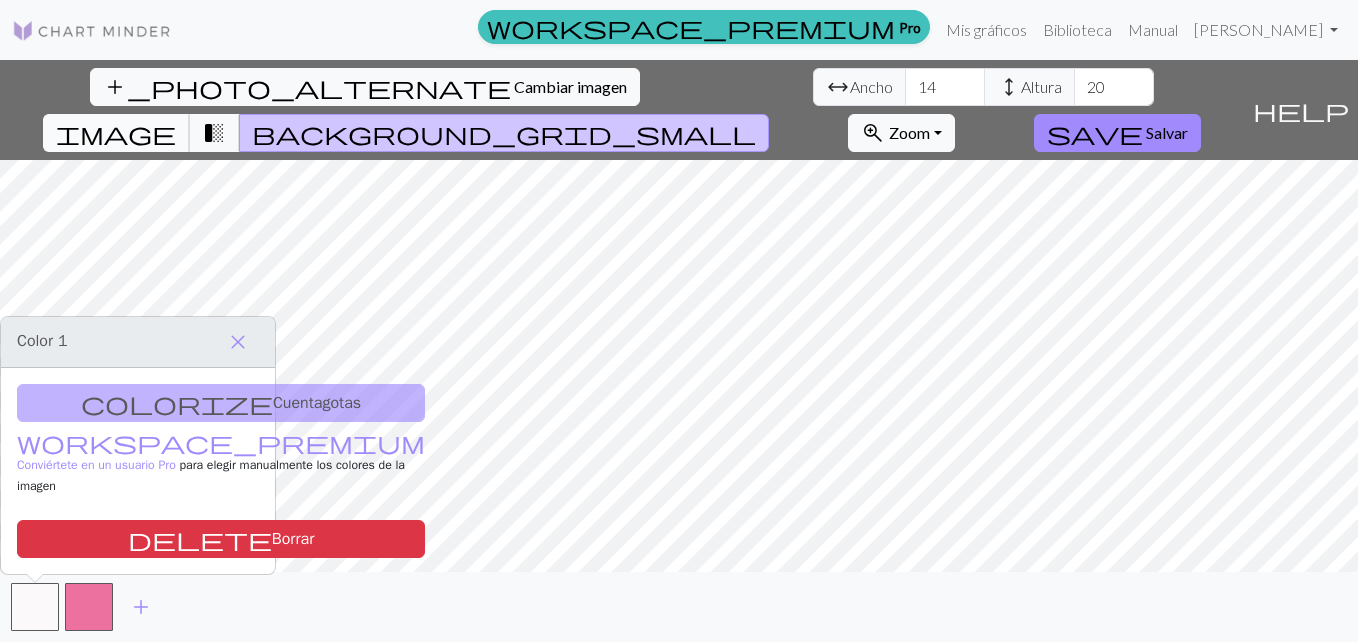 click on "image" at bounding box center [116, 133] 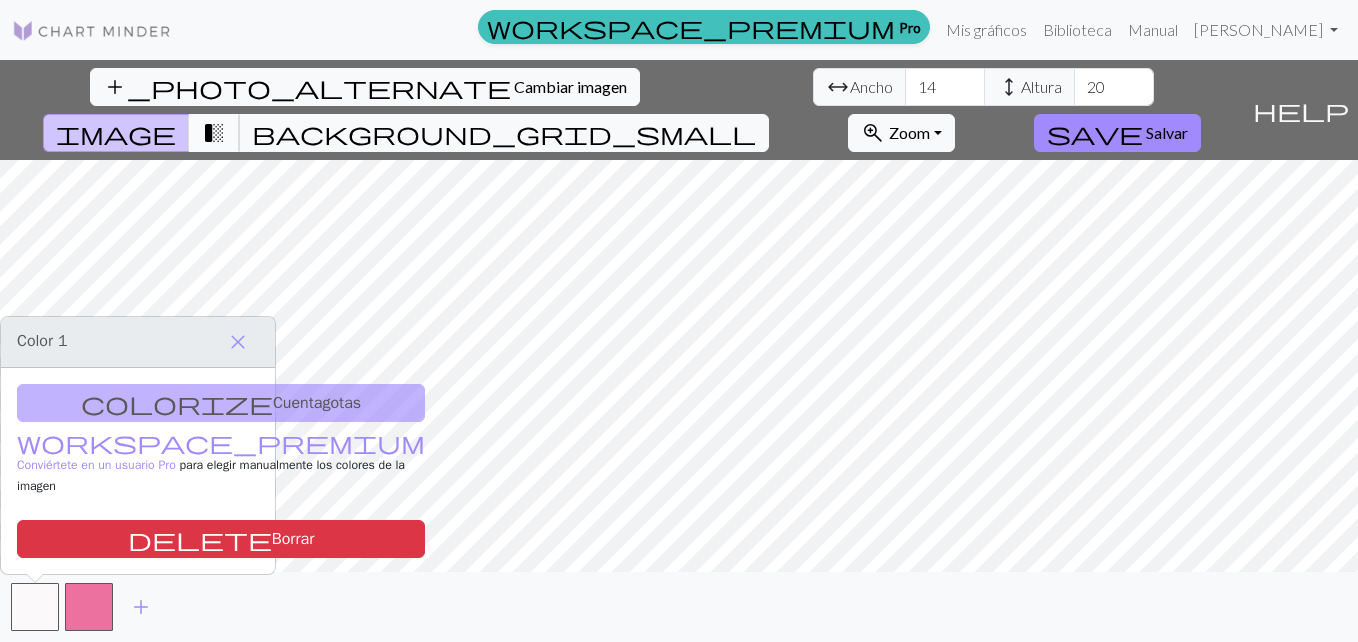 click on "transition_fade" at bounding box center [214, 133] 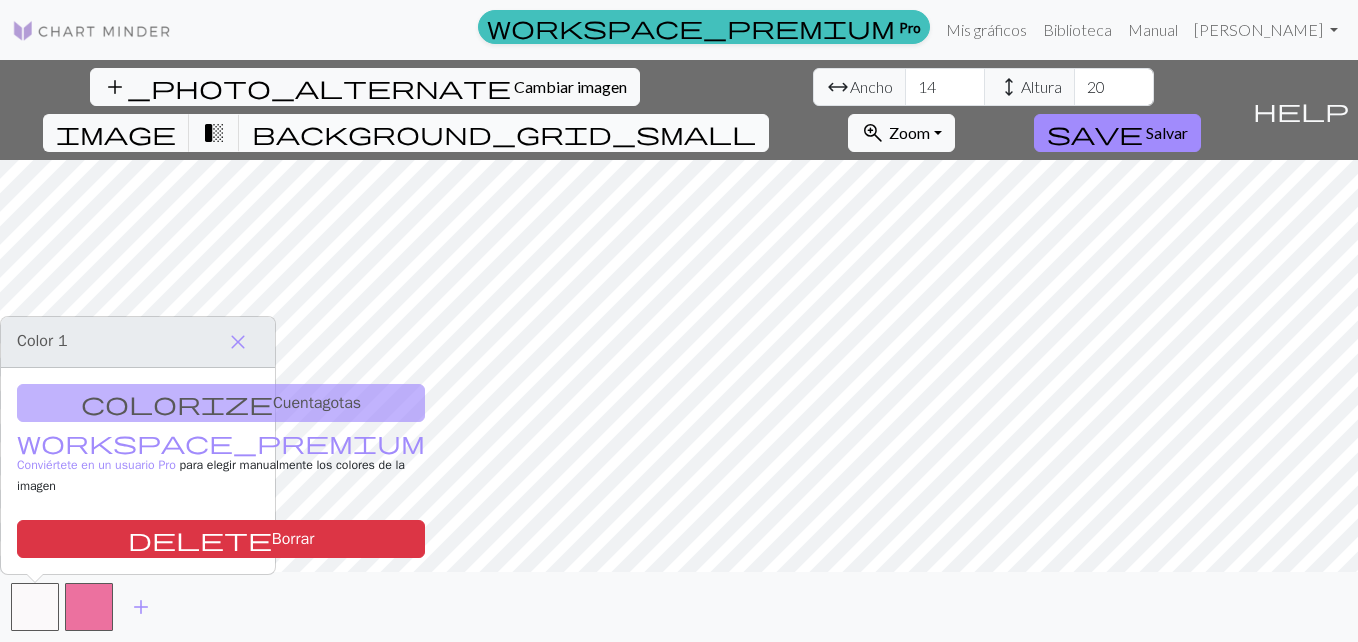 click on "background_grid_small" at bounding box center [504, 133] 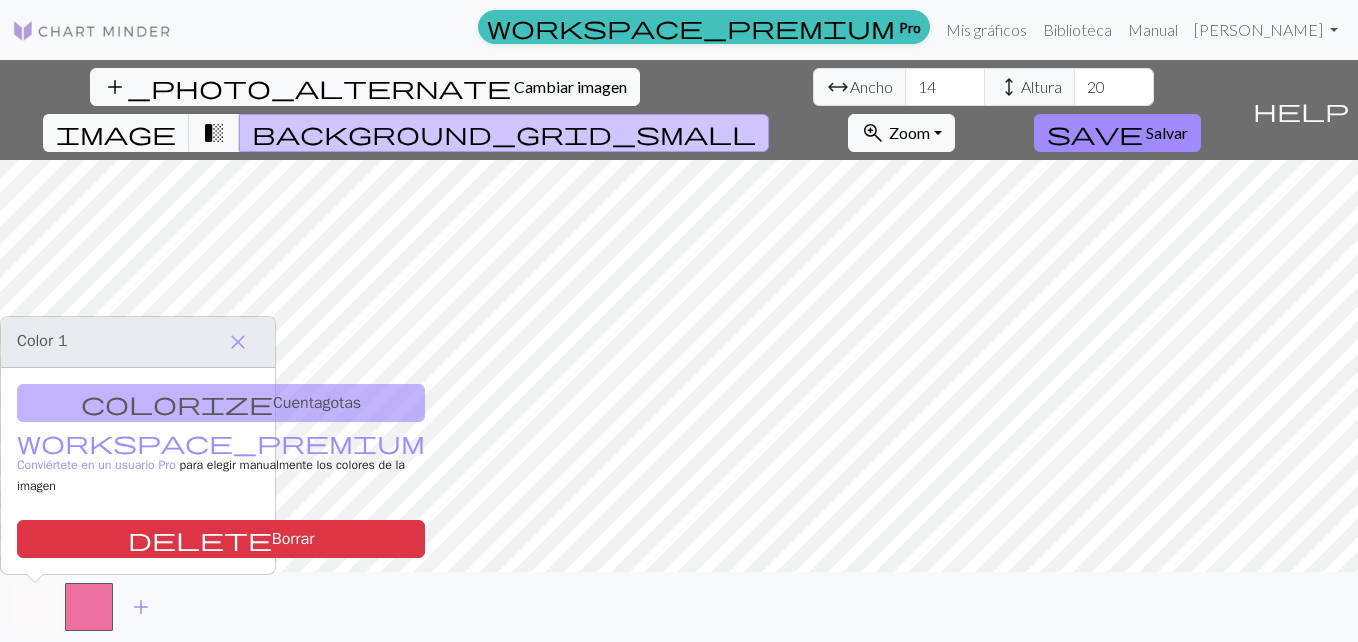 click at bounding box center (35, 607) 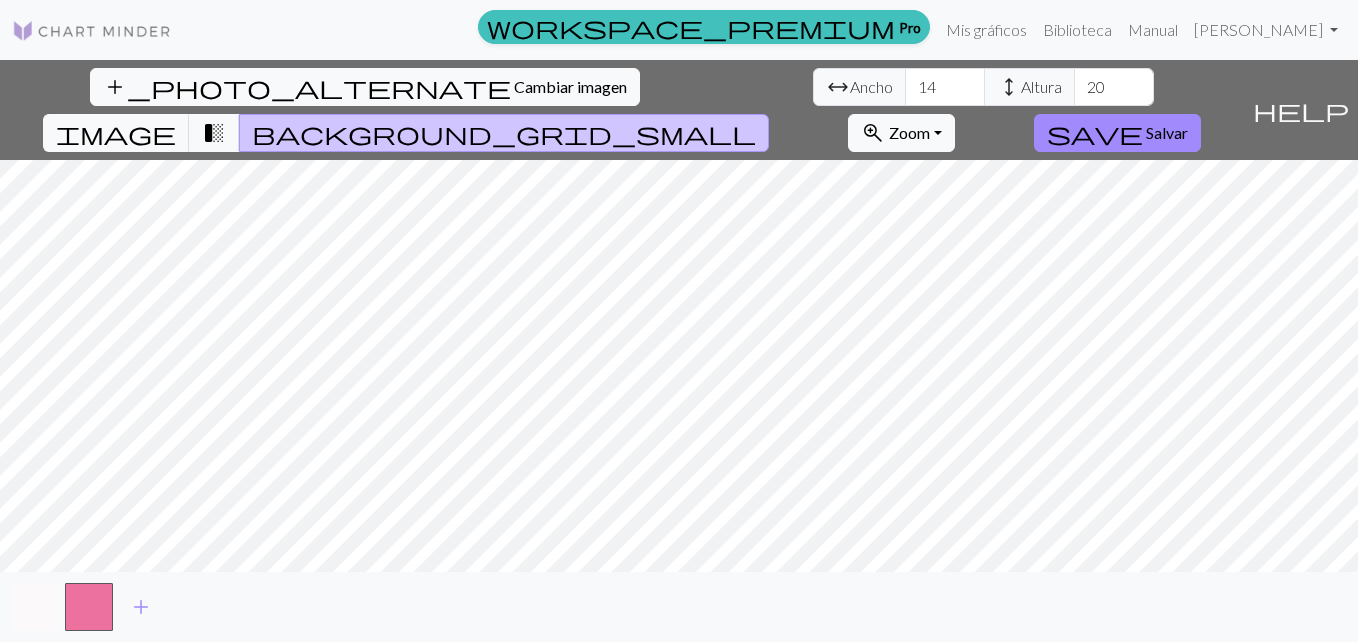 click at bounding box center (35, 607) 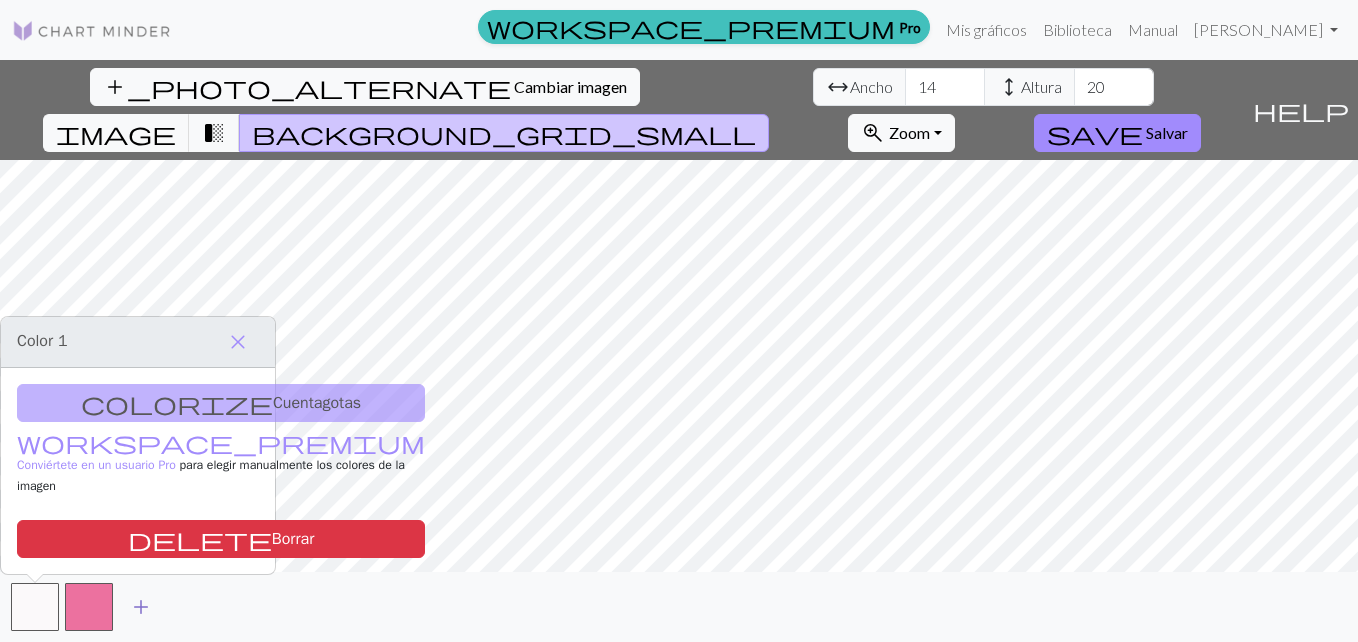 click on "add" at bounding box center (141, 607) 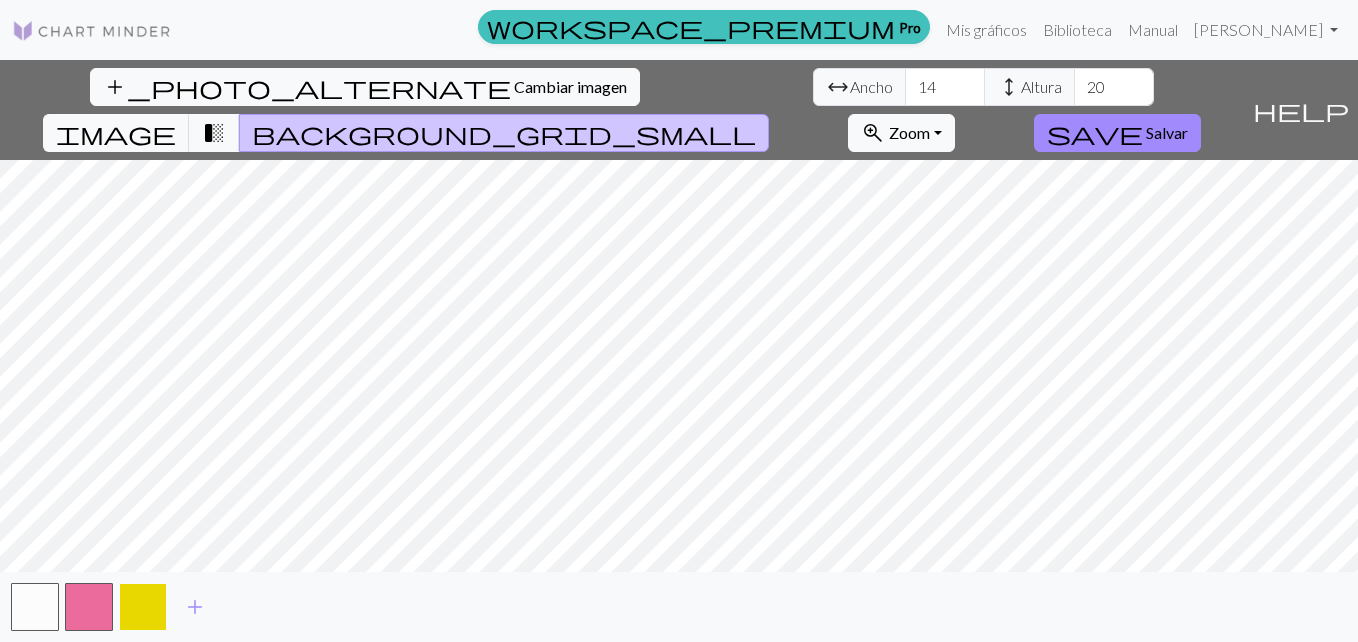 click at bounding box center [143, 607] 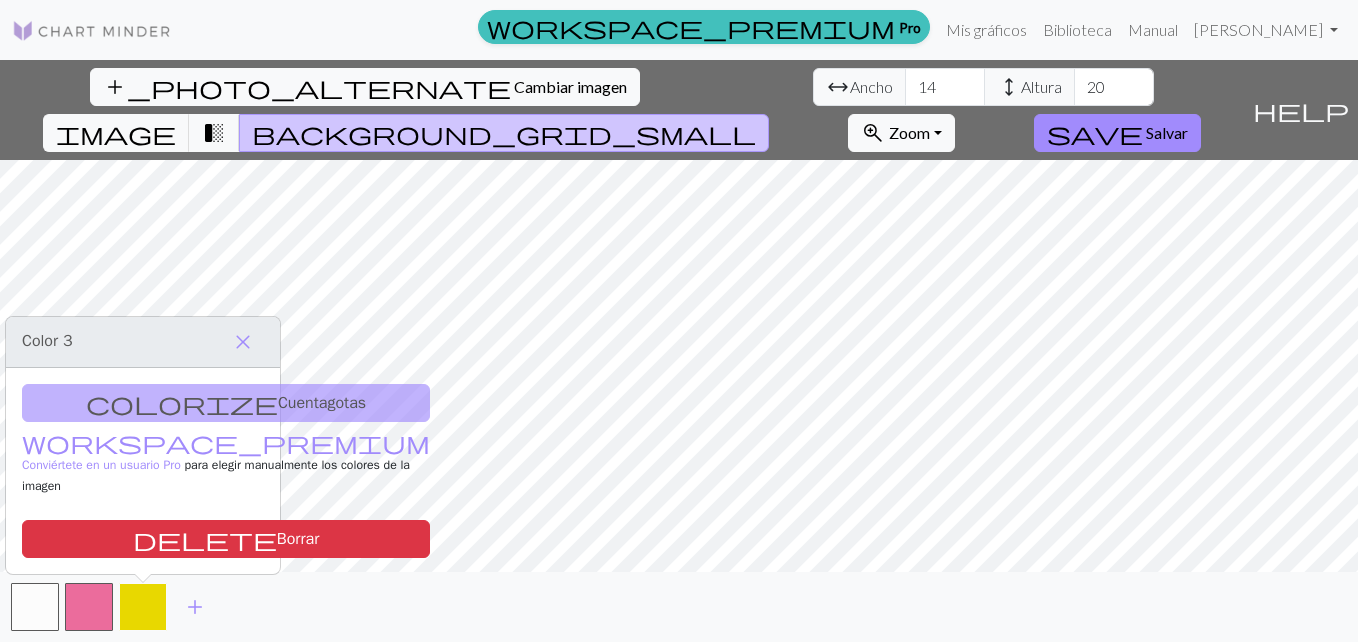 click at bounding box center [143, 607] 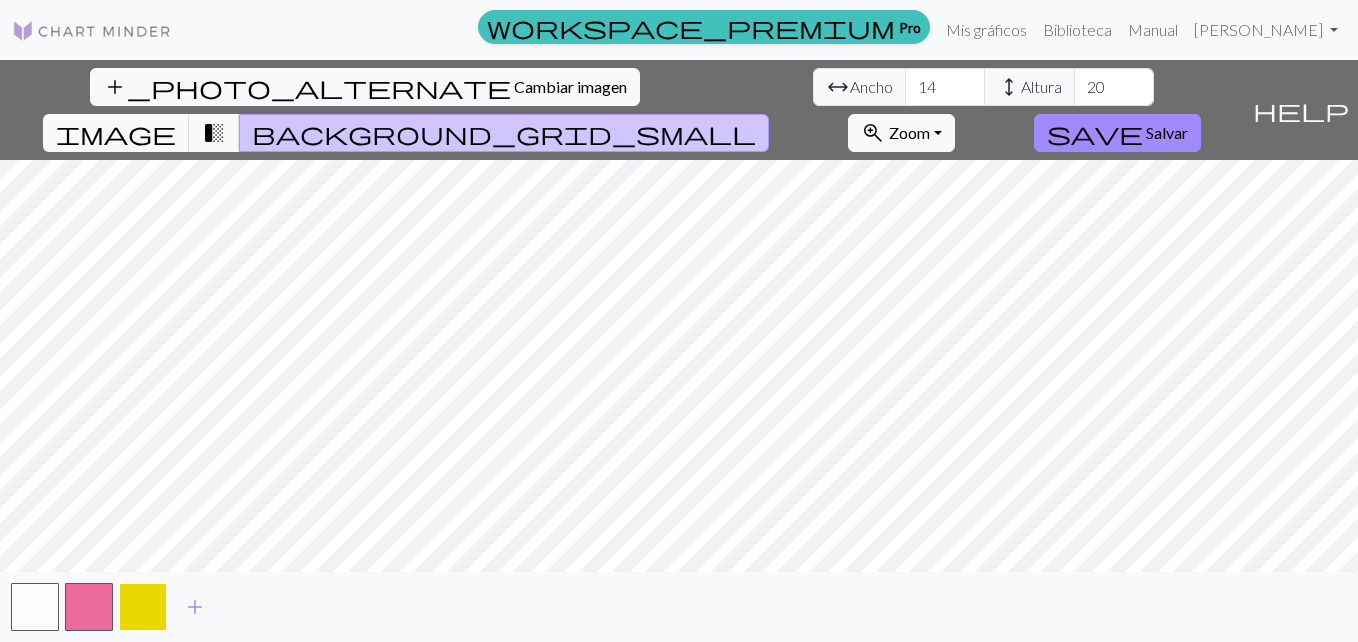 click at bounding box center [143, 607] 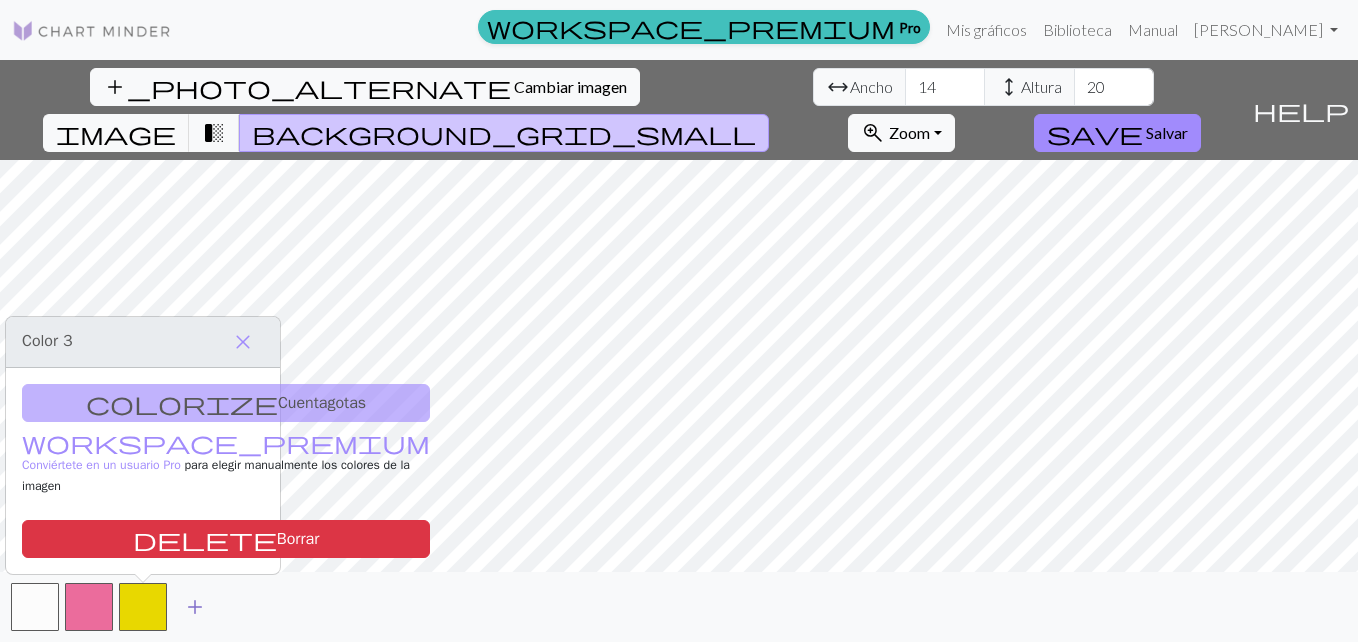click on "add" at bounding box center [195, 607] 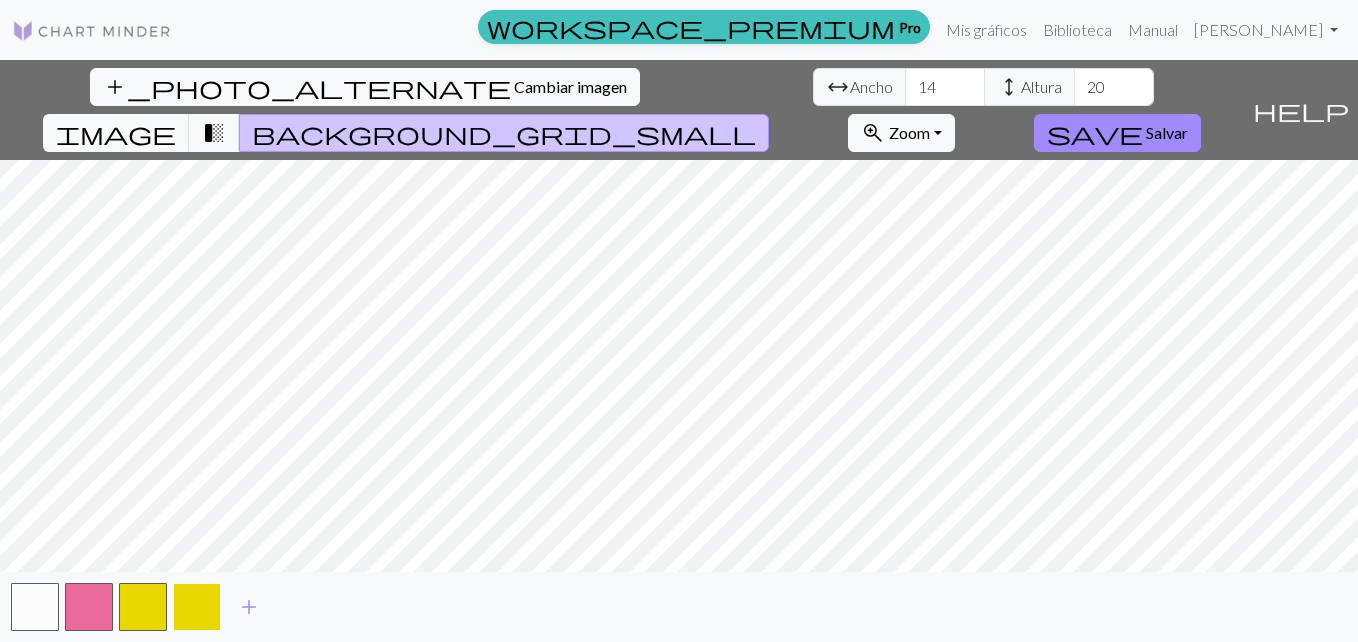 click at bounding box center (197, 607) 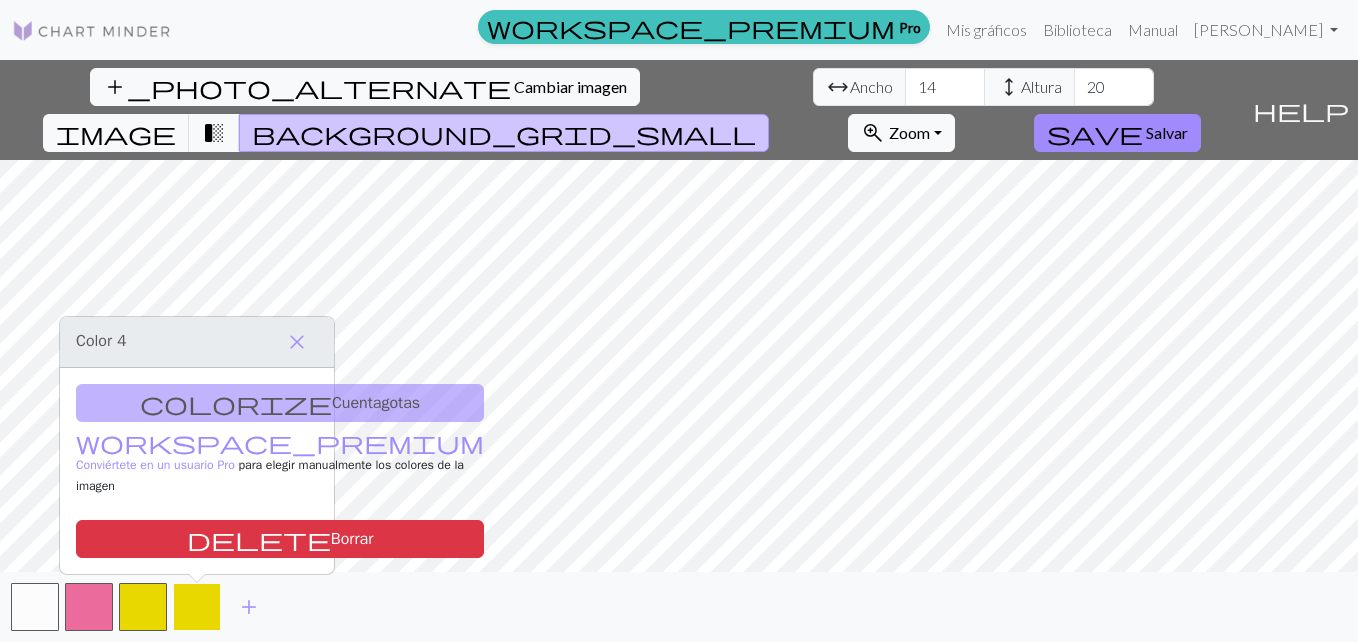 click at bounding box center [197, 607] 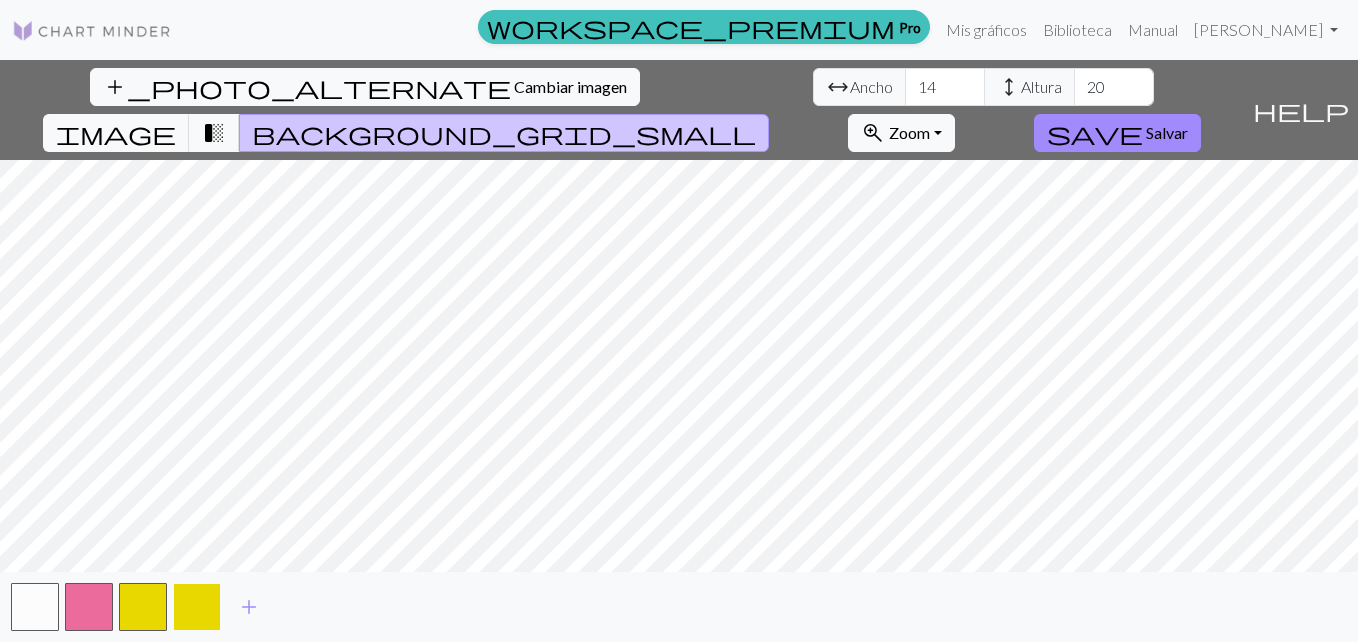 click at bounding box center [197, 607] 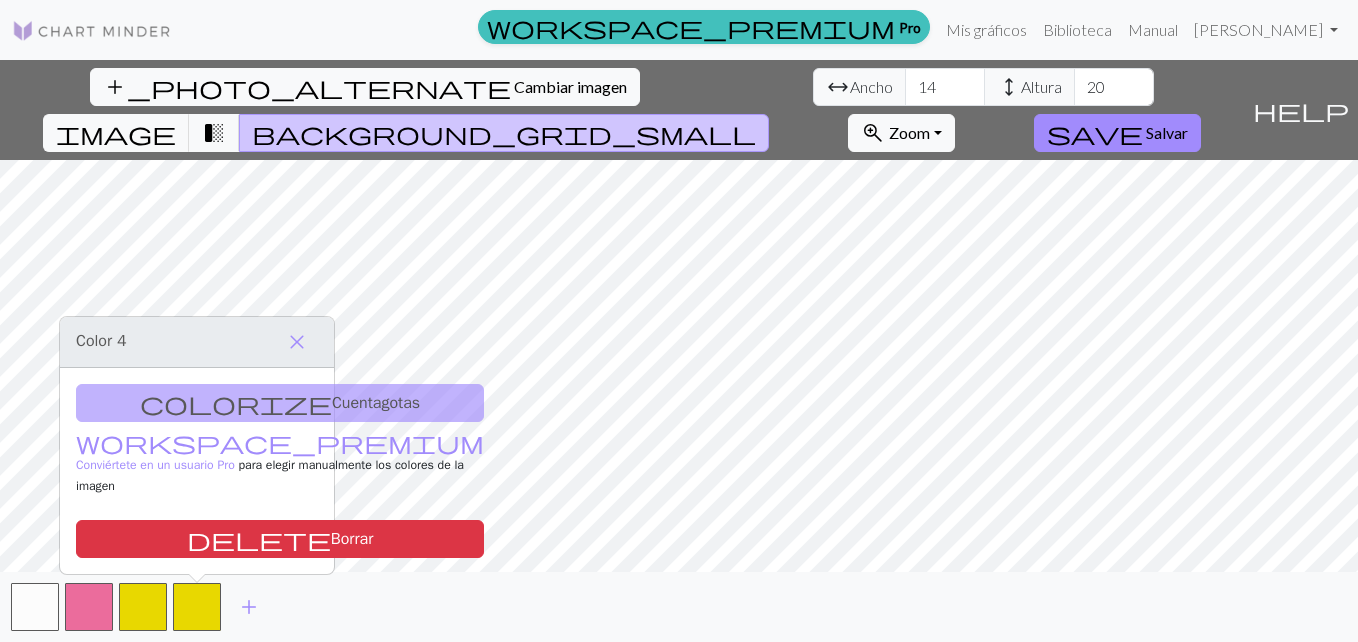 click on "colorize Cuentagotas workspace_premium Conviértete en un usuario Pro   para elegir manualmente los colores de la imagen delete Borrar" at bounding box center (197, 471) 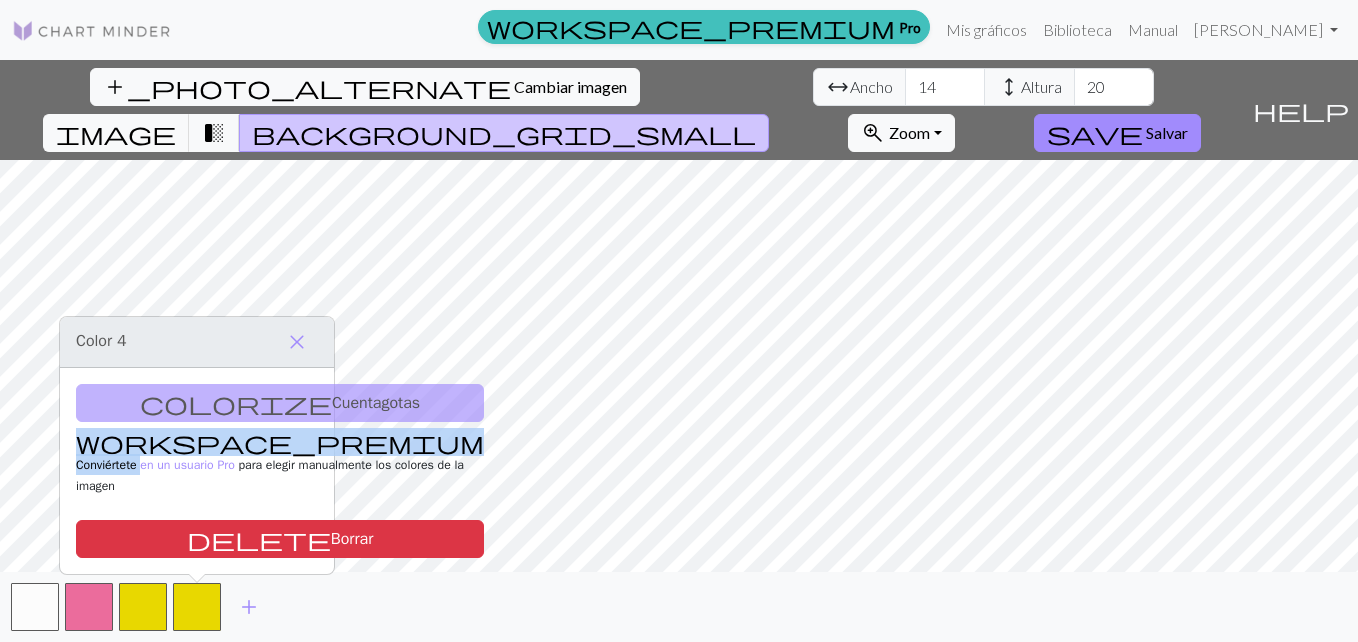 click on "colorize Cuentagotas workspace_premium Conviértete en un usuario Pro   para elegir manualmente los colores de la imagen delete Borrar" at bounding box center (197, 471) 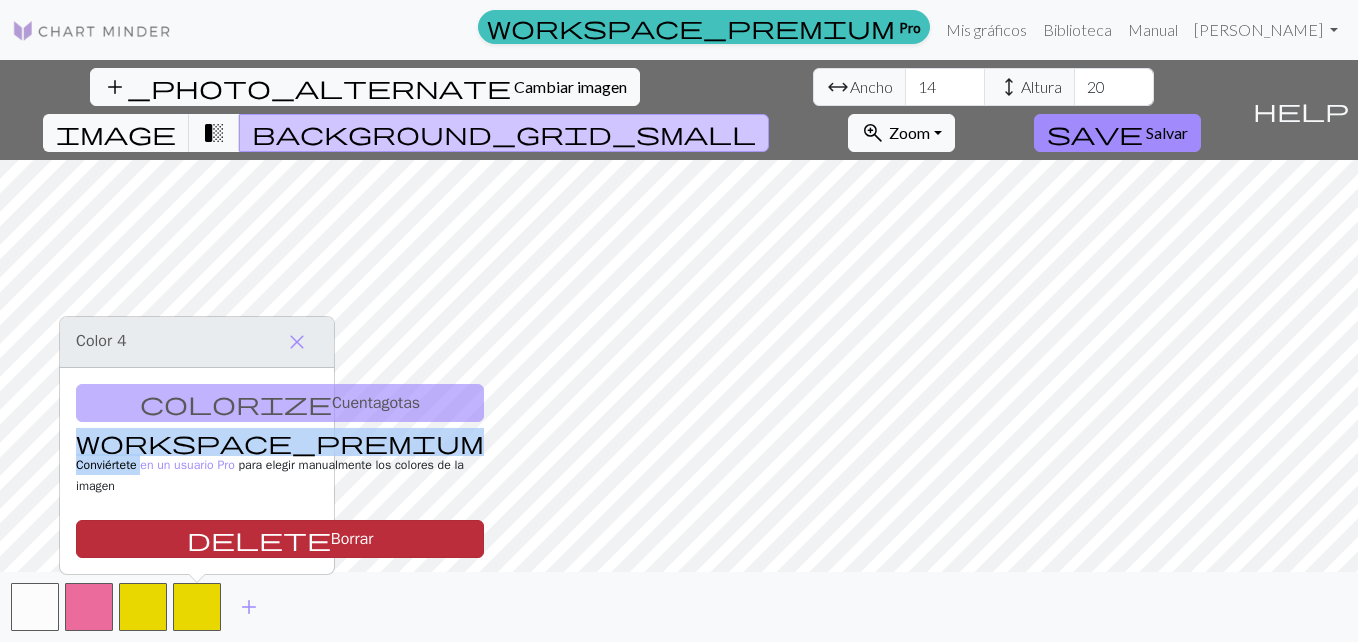 drag, startPoint x: 146, startPoint y: 422, endPoint x: 190, endPoint y: 535, distance: 121.264175 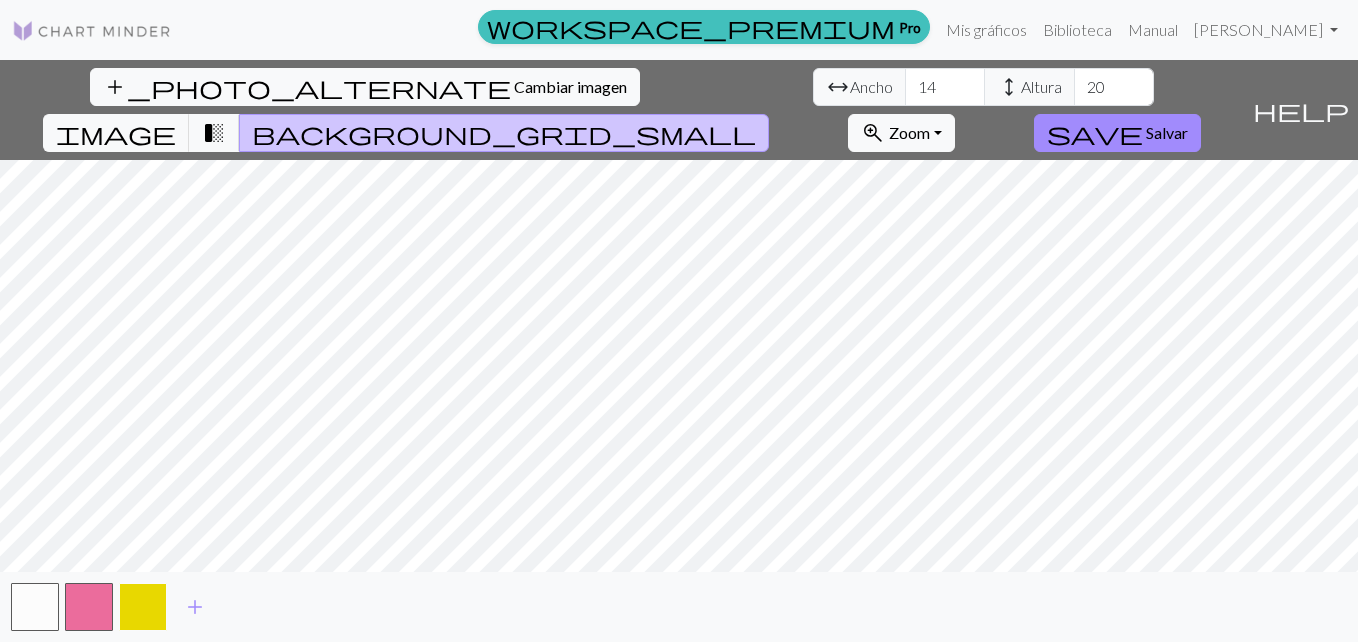 click at bounding box center (143, 607) 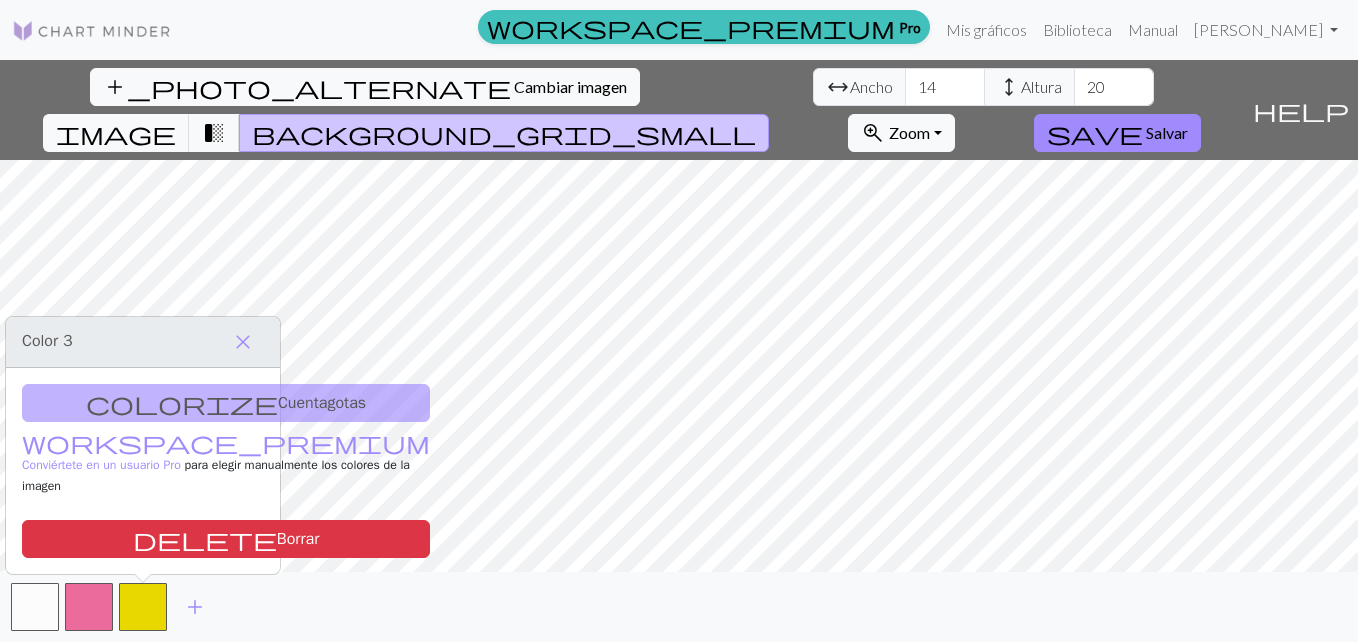 click on "colorize Cuentagotas workspace_premium Conviértete en un usuario Pro   para elegir manualmente los colores de la imagen delete Borrar" at bounding box center [143, 471] 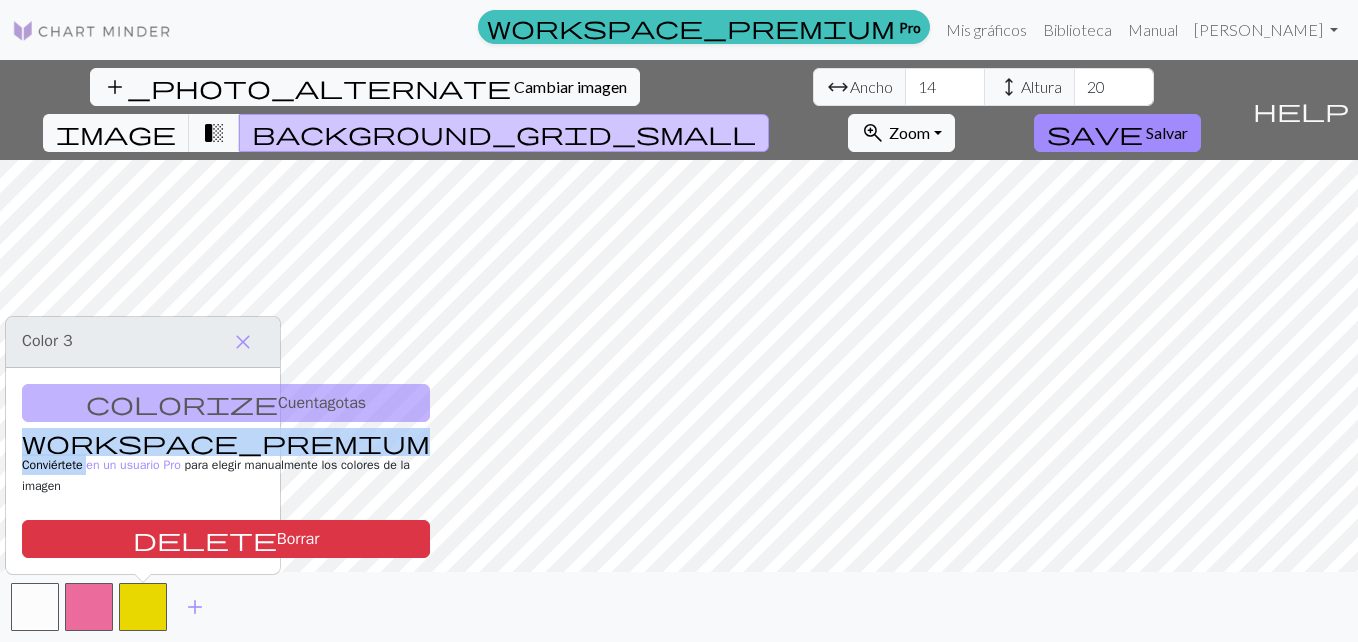 click on "colorize Cuentagotas workspace_premium Conviértete en un usuario Pro   para elegir manualmente los colores de la imagen delete Borrar" at bounding box center (143, 471) 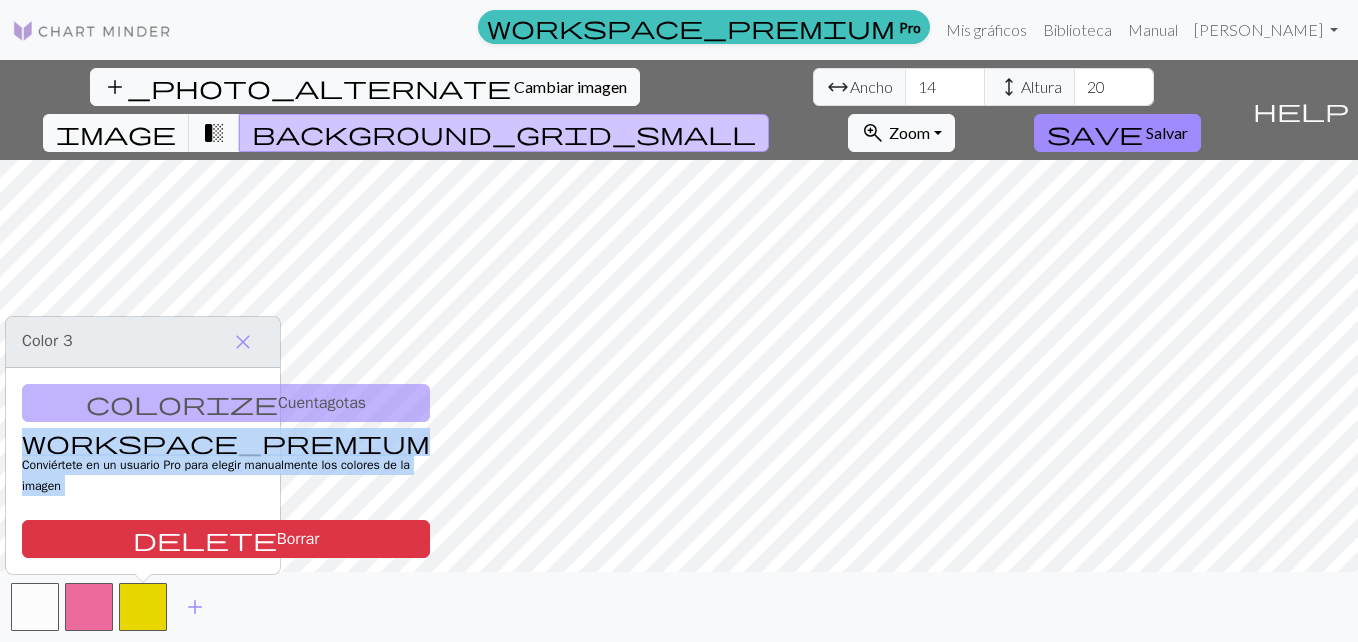 click on "colorize Cuentagotas workspace_premium Conviértete en un usuario Pro   para elegir manualmente los colores de la imagen delete Borrar" at bounding box center [143, 471] 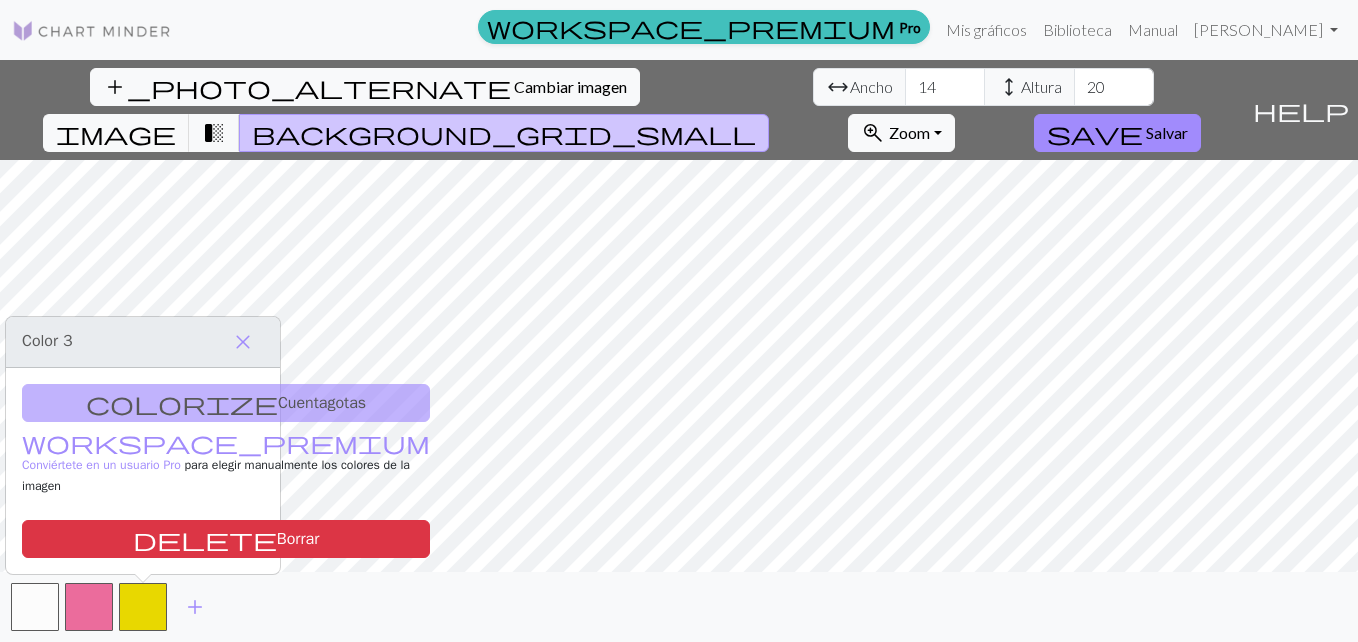 click on "colorize Cuentagotas workspace_premium Conviértete en un usuario Pro   para elegir manualmente los colores de la imagen delete Borrar" at bounding box center (143, 471) 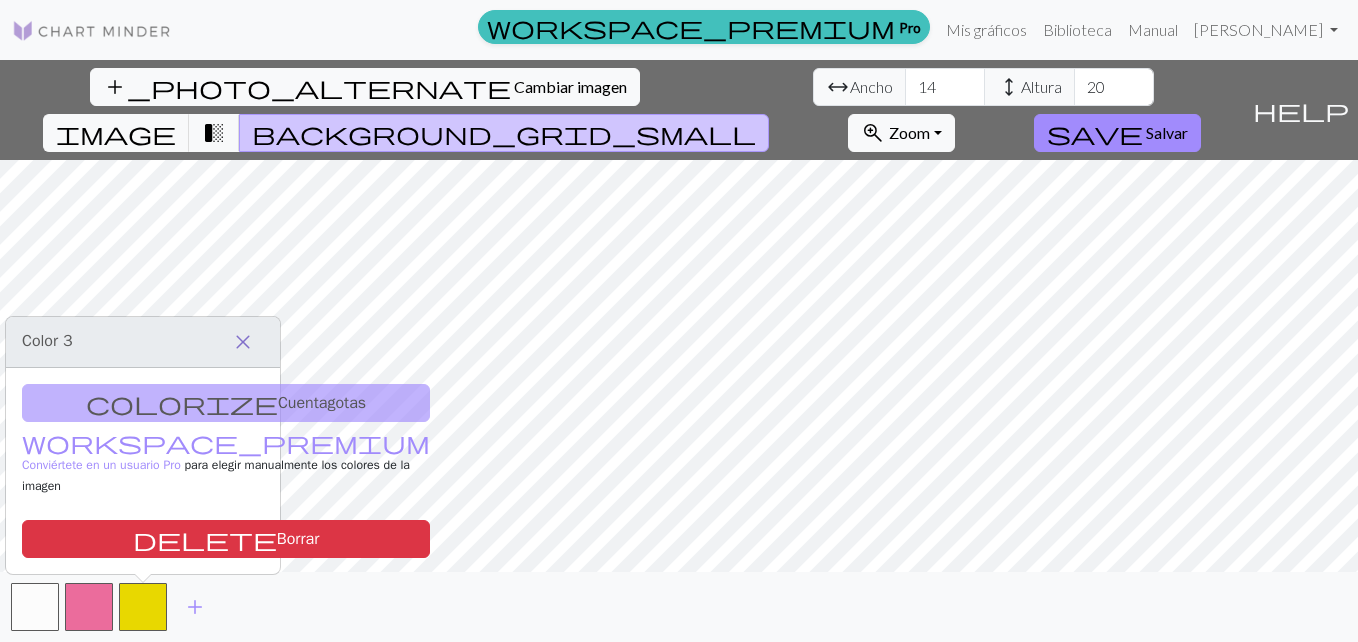 click on "close" at bounding box center [243, 342] 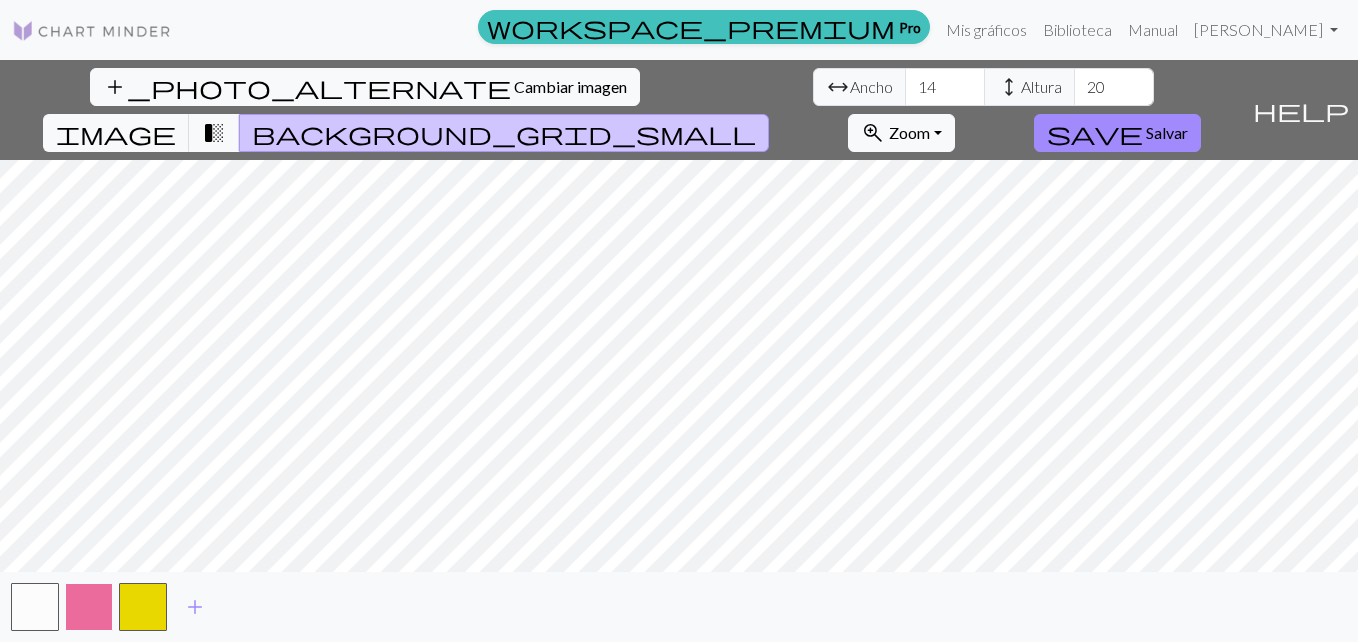 click at bounding box center (89, 607) 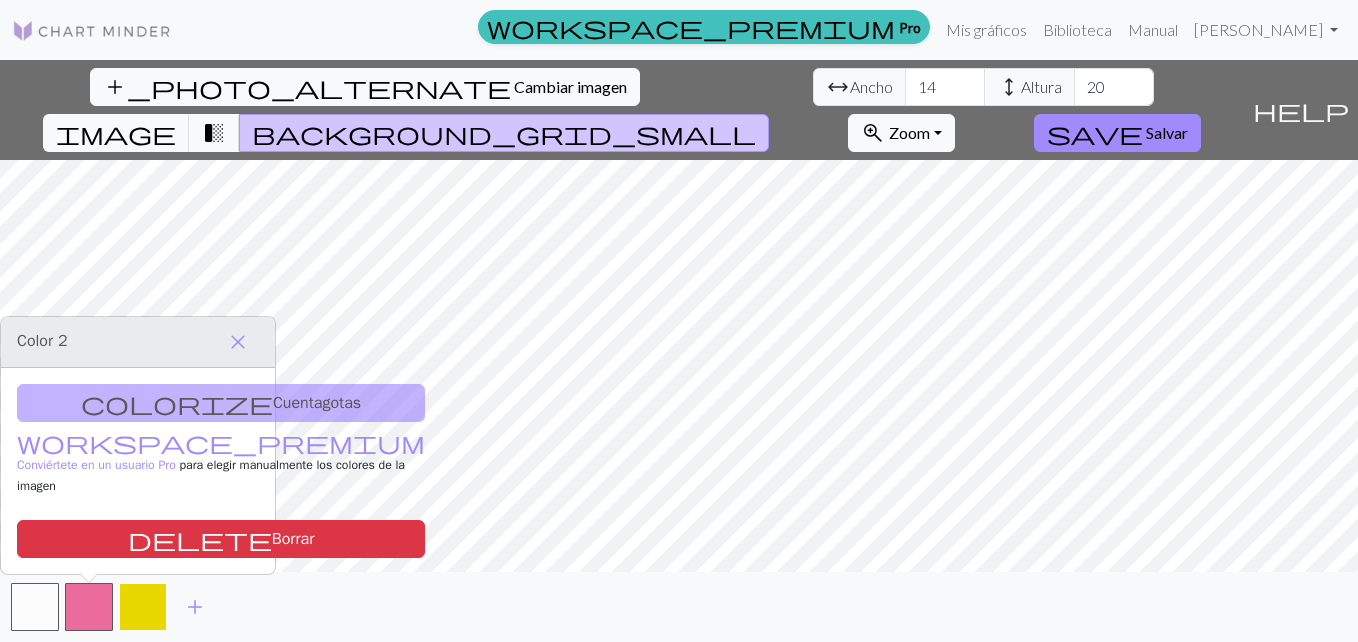 click at bounding box center (143, 607) 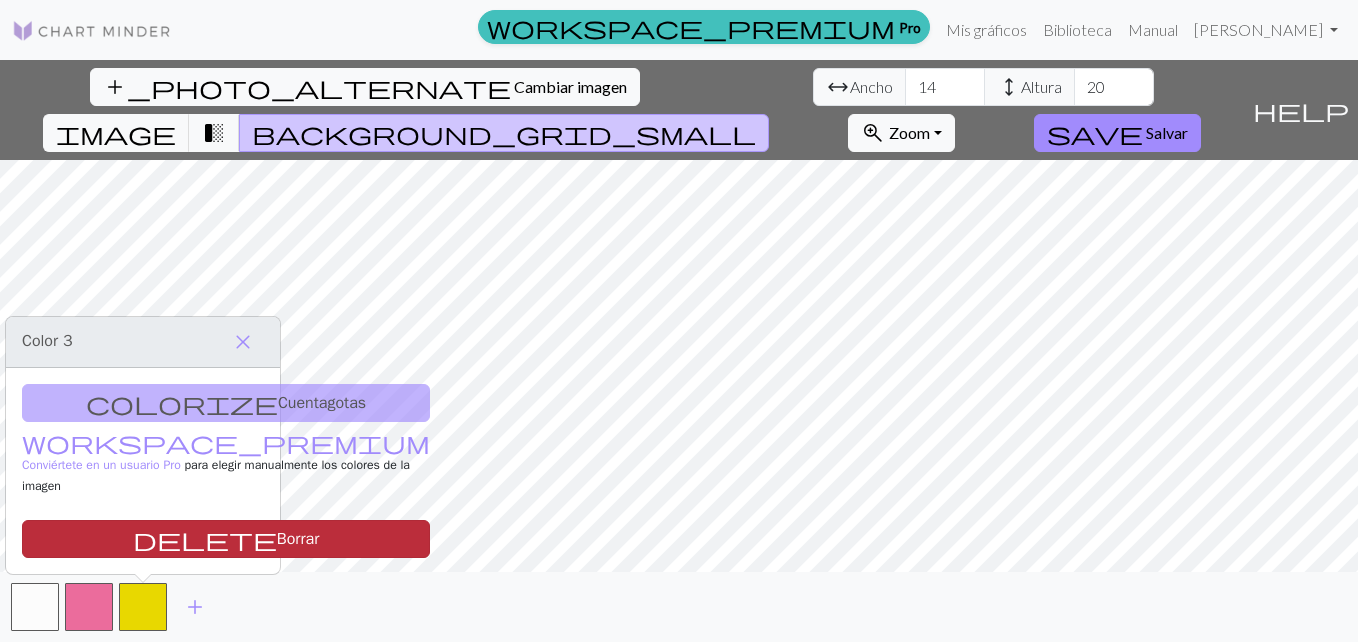 click on "Borrar" at bounding box center [298, 539] 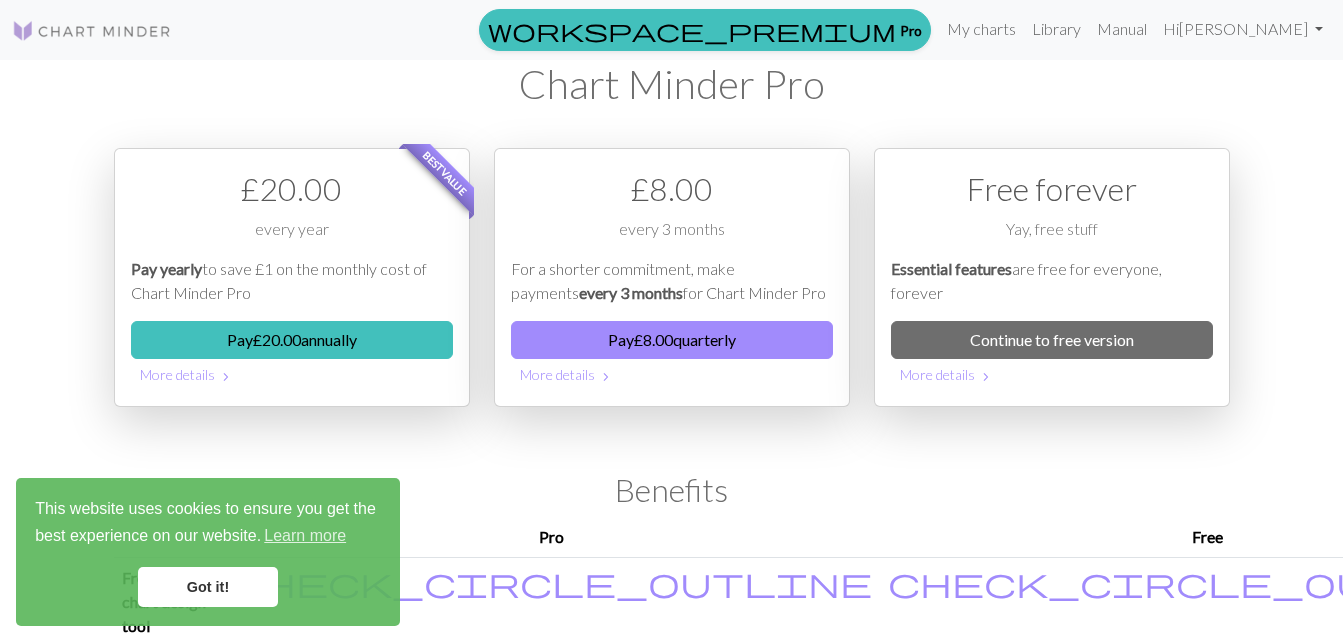 scroll, scrollTop: 0, scrollLeft: 0, axis: both 